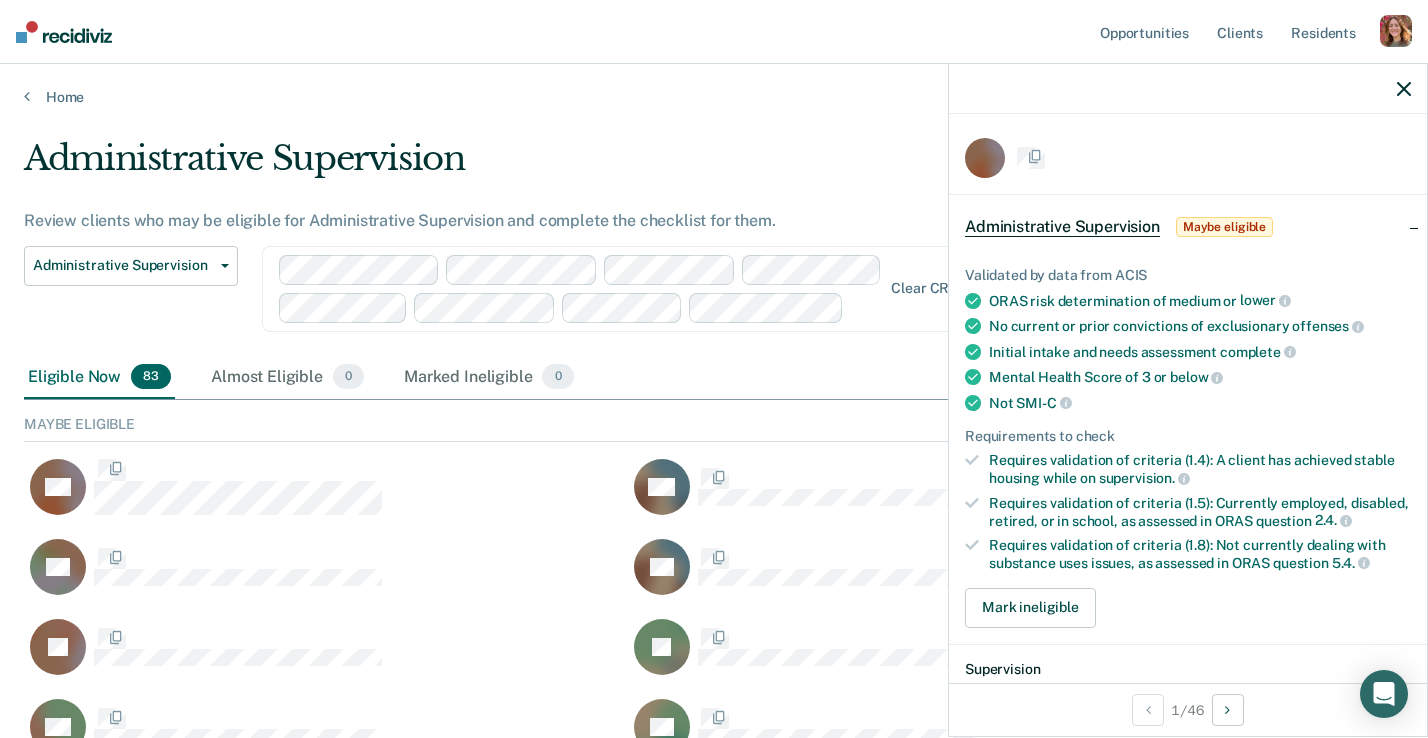 scroll, scrollTop: 0, scrollLeft: 0, axis: both 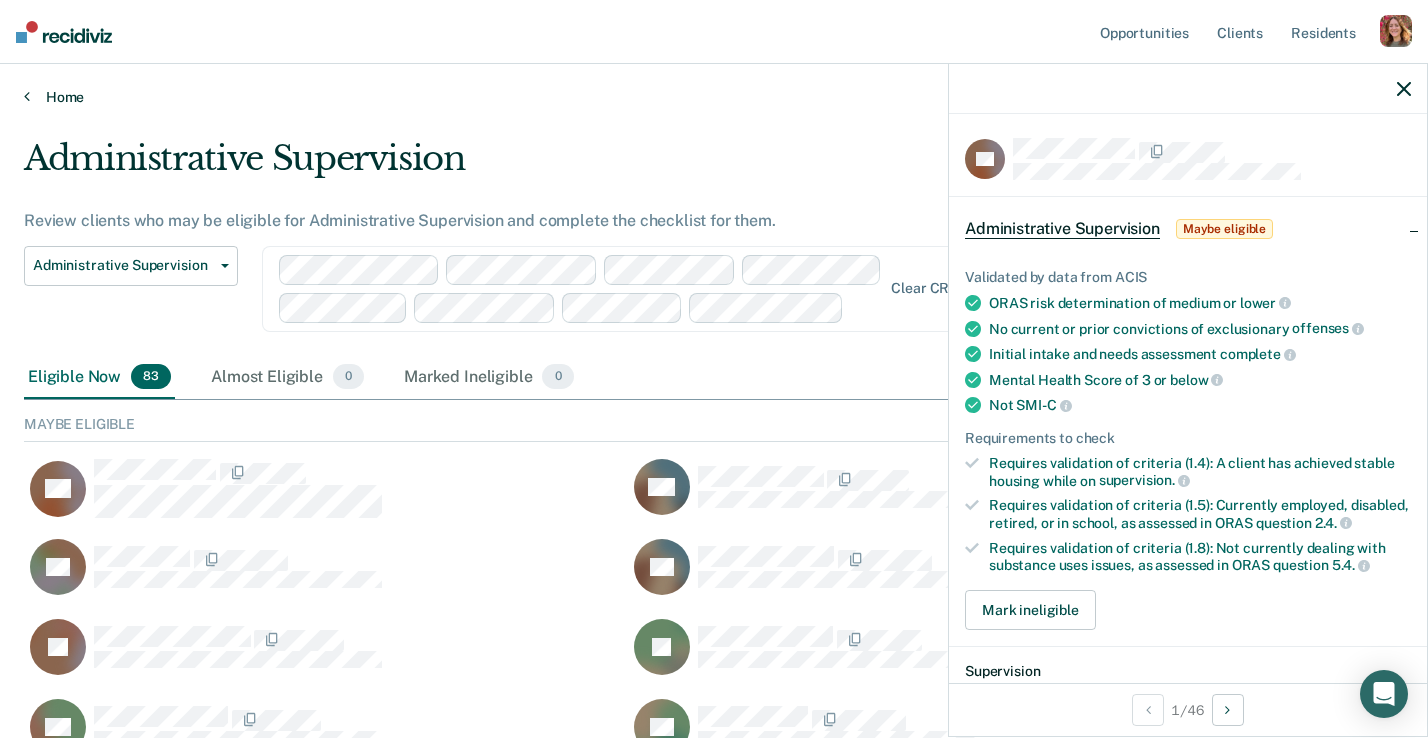click on "Home" at bounding box center [714, 97] 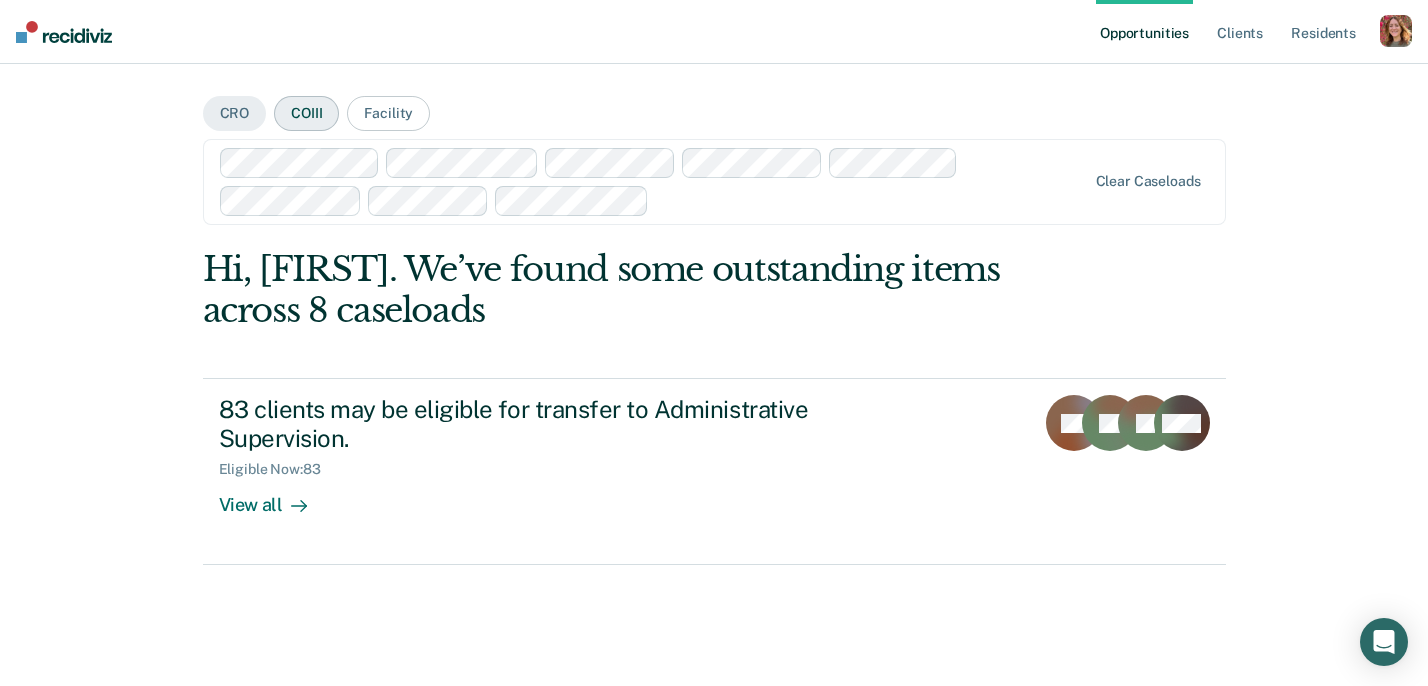 click on "COIII" at bounding box center (306, 113) 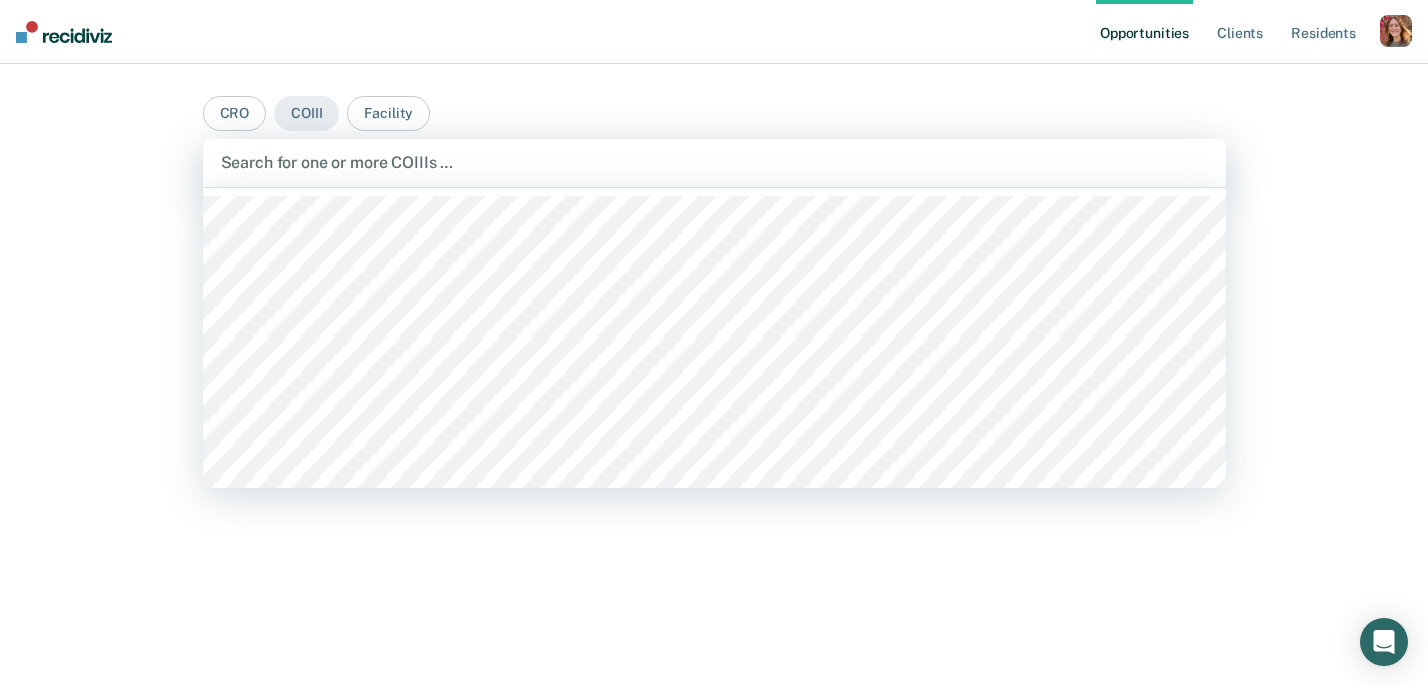 click at bounding box center [714, 162] 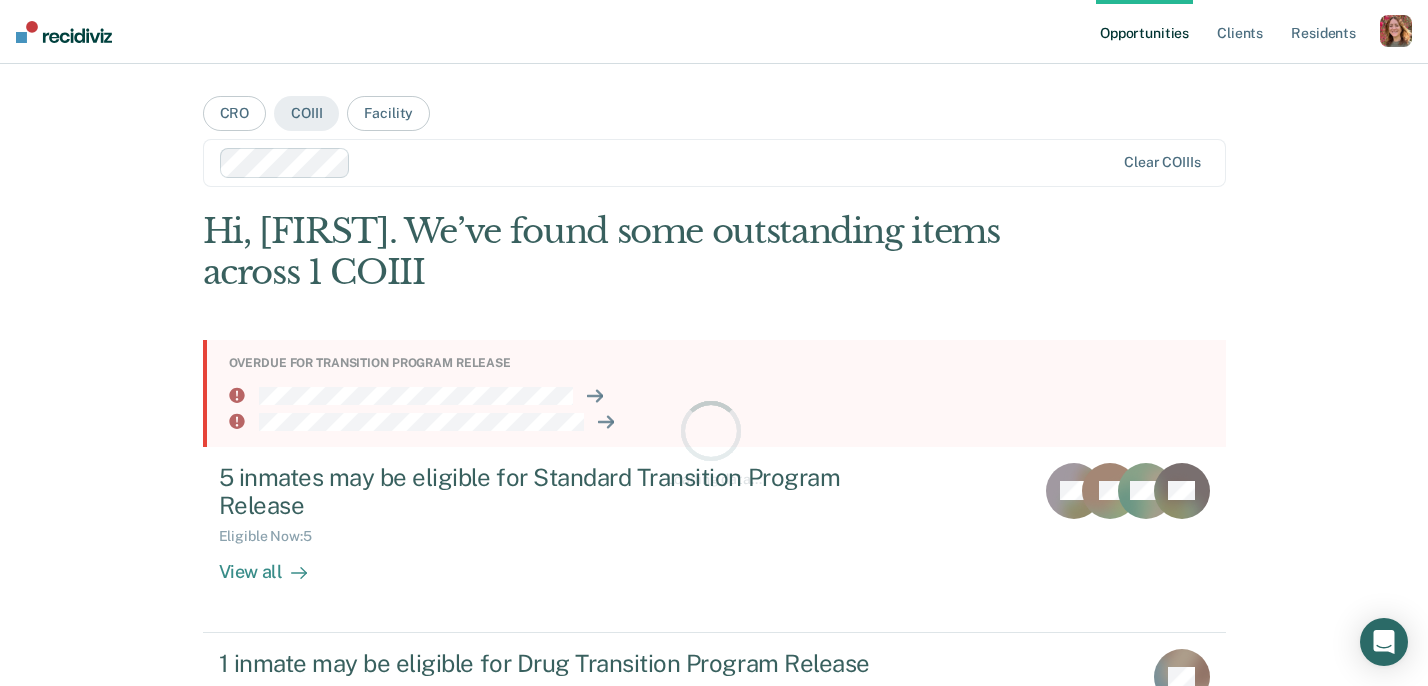 click at bounding box center (736, 162) 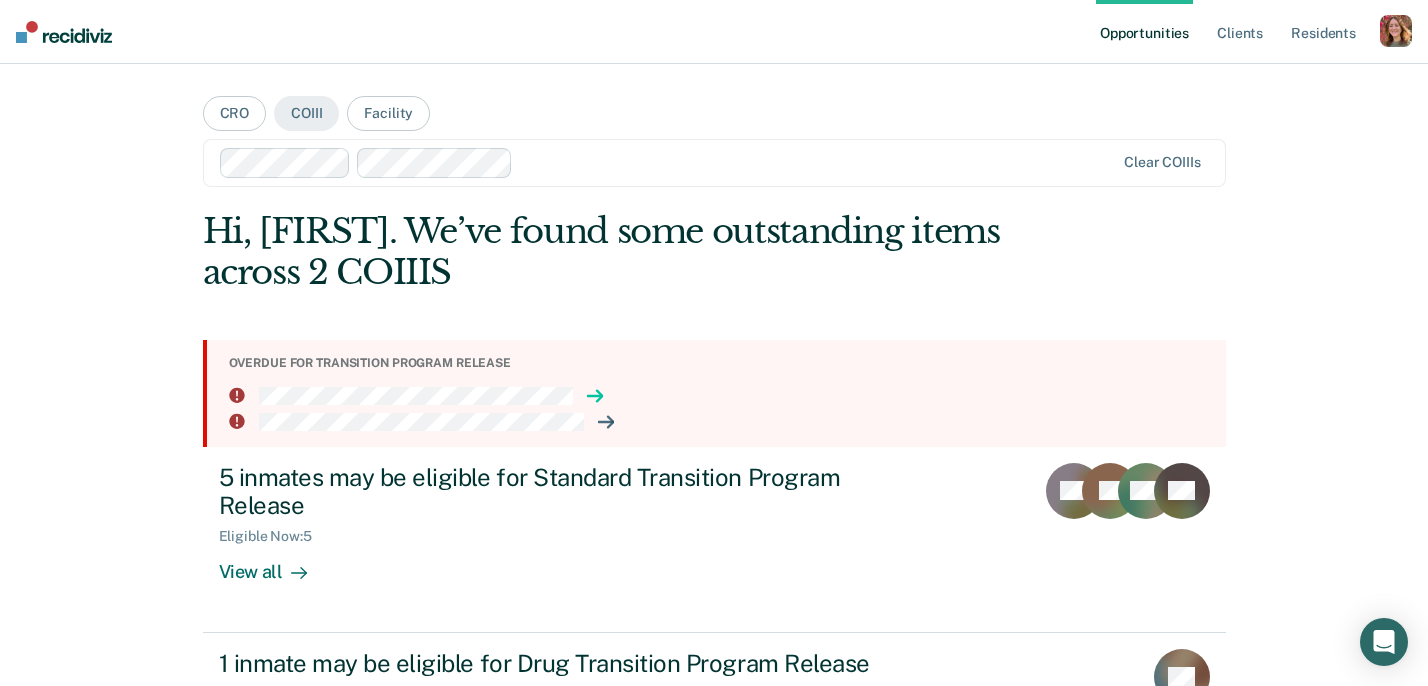 click 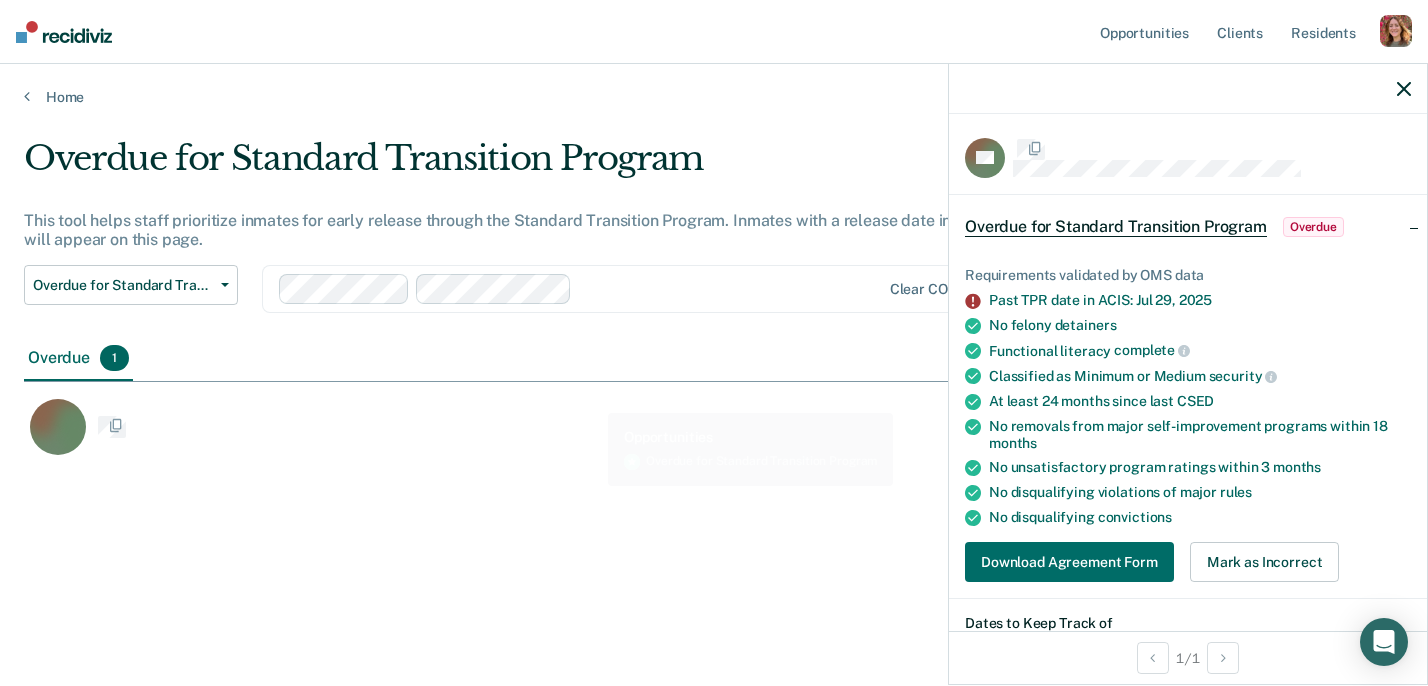 scroll, scrollTop: 1, scrollLeft: 1, axis: both 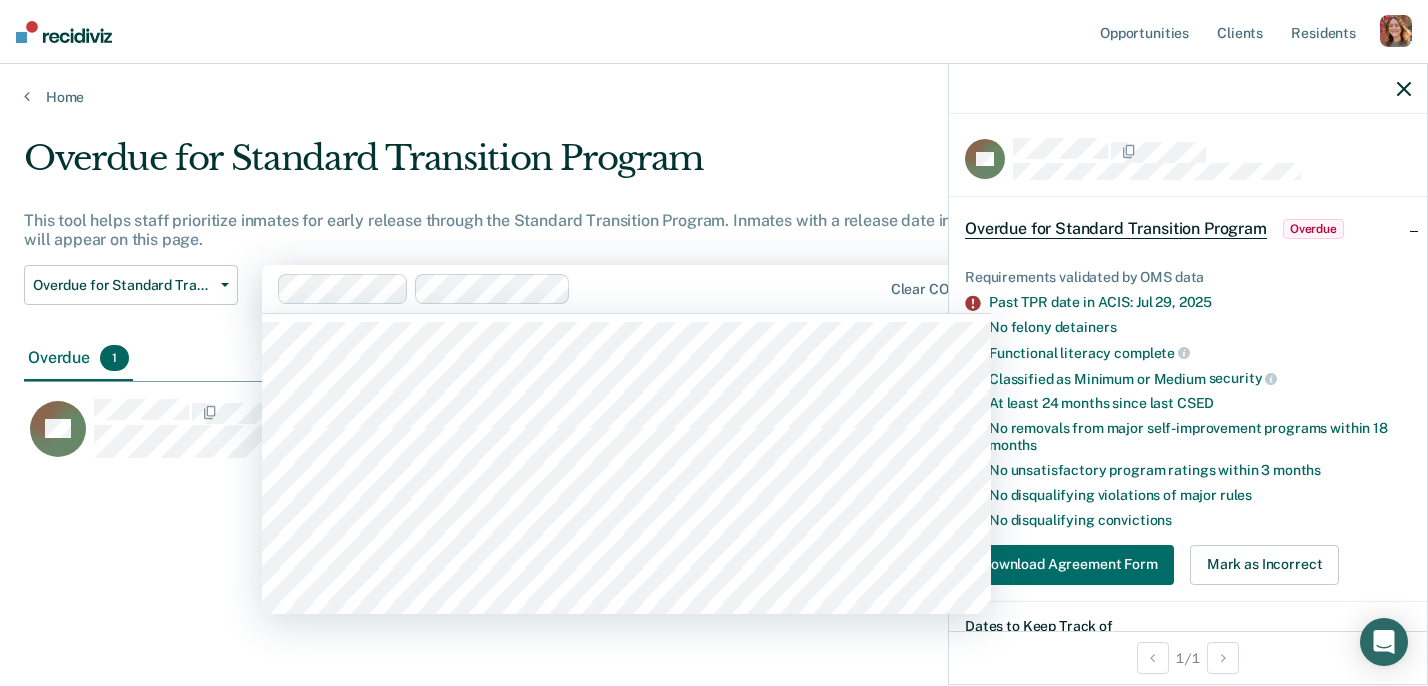 click at bounding box center (729, 288) 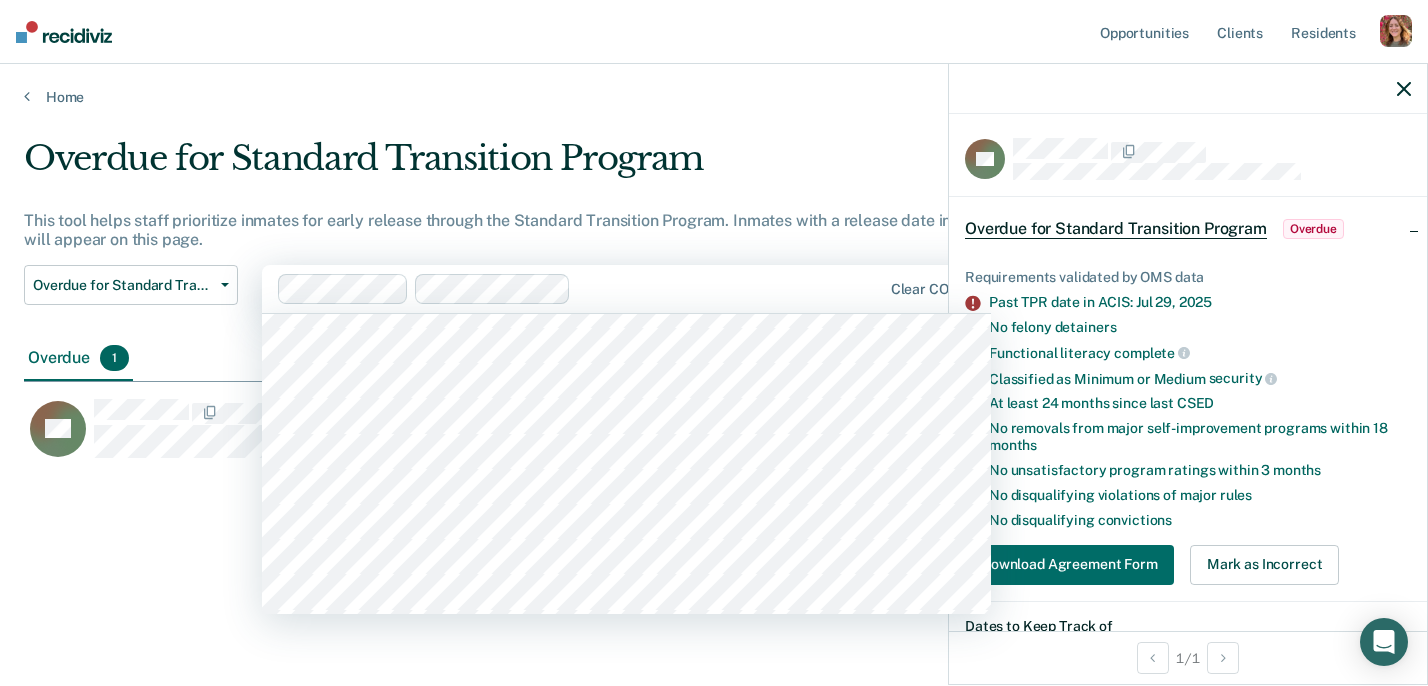 scroll, scrollTop: 1761, scrollLeft: 0, axis: vertical 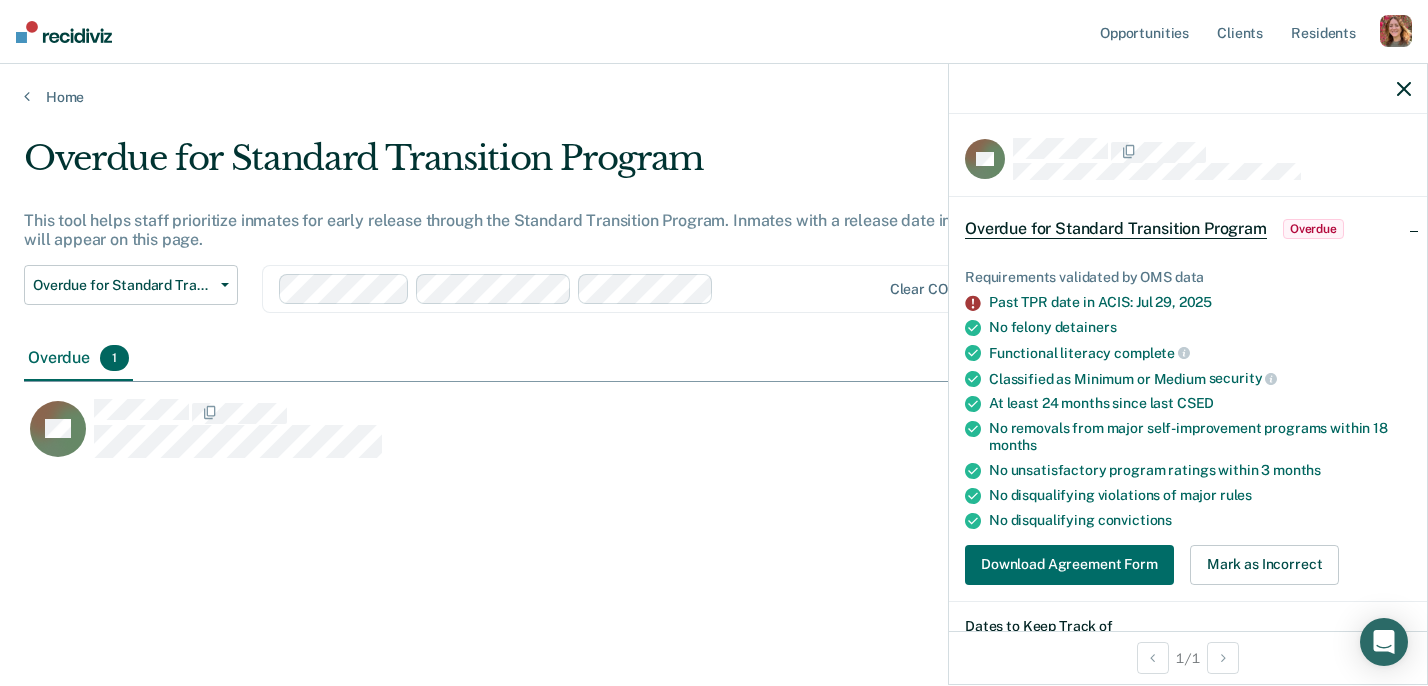 click at bounding box center (801, 288) 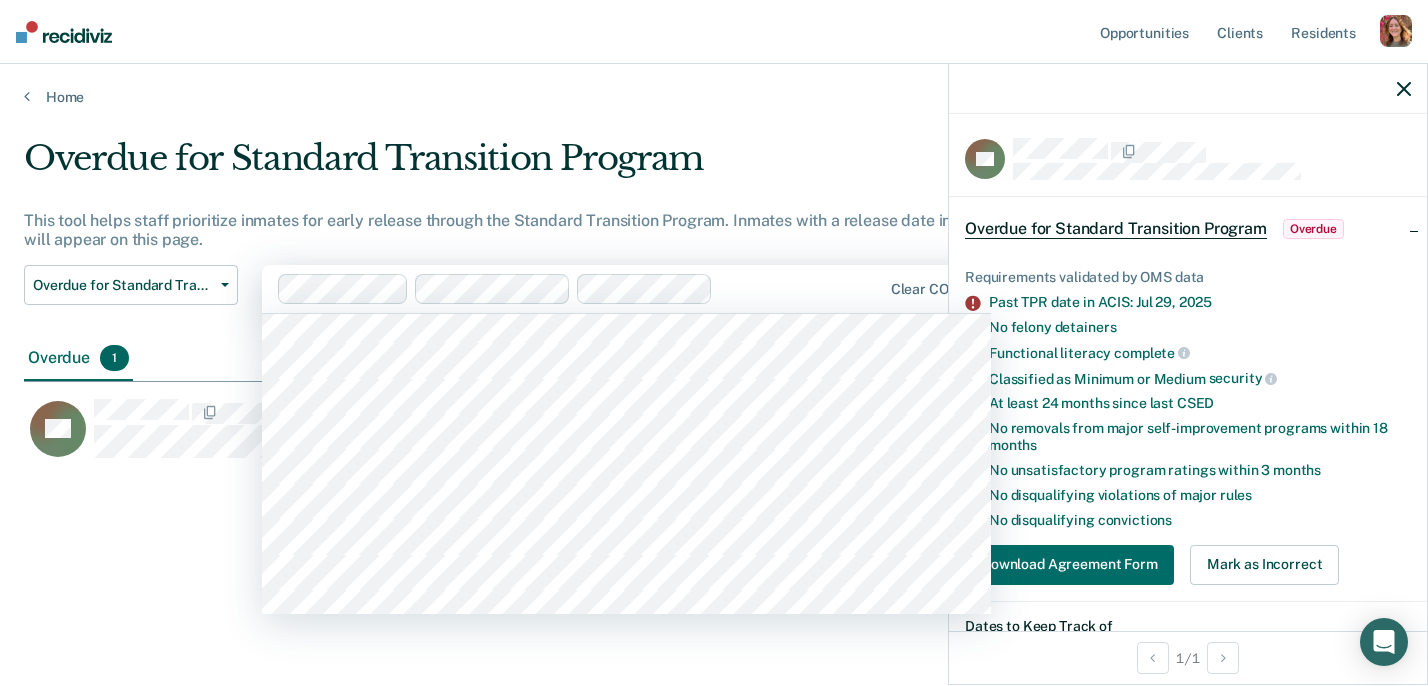 scroll, scrollTop: 984, scrollLeft: 0, axis: vertical 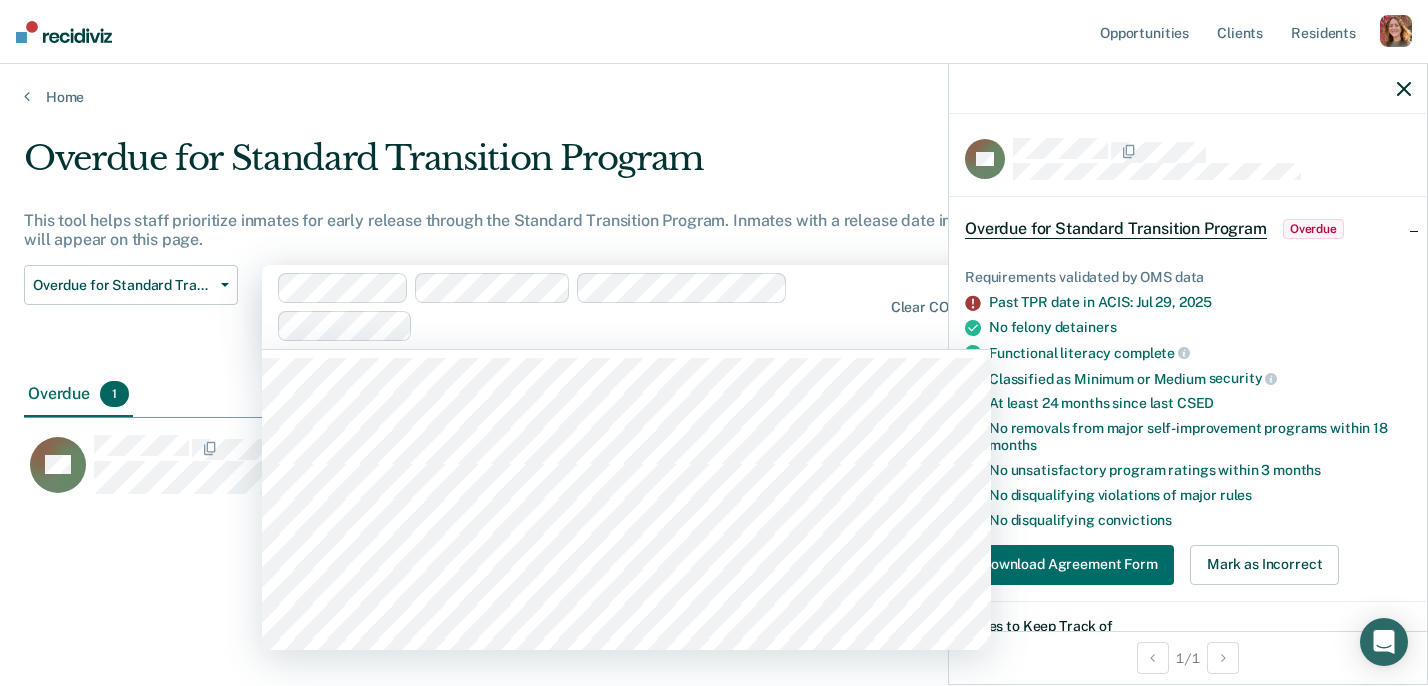 click at bounding box center [650, 325] 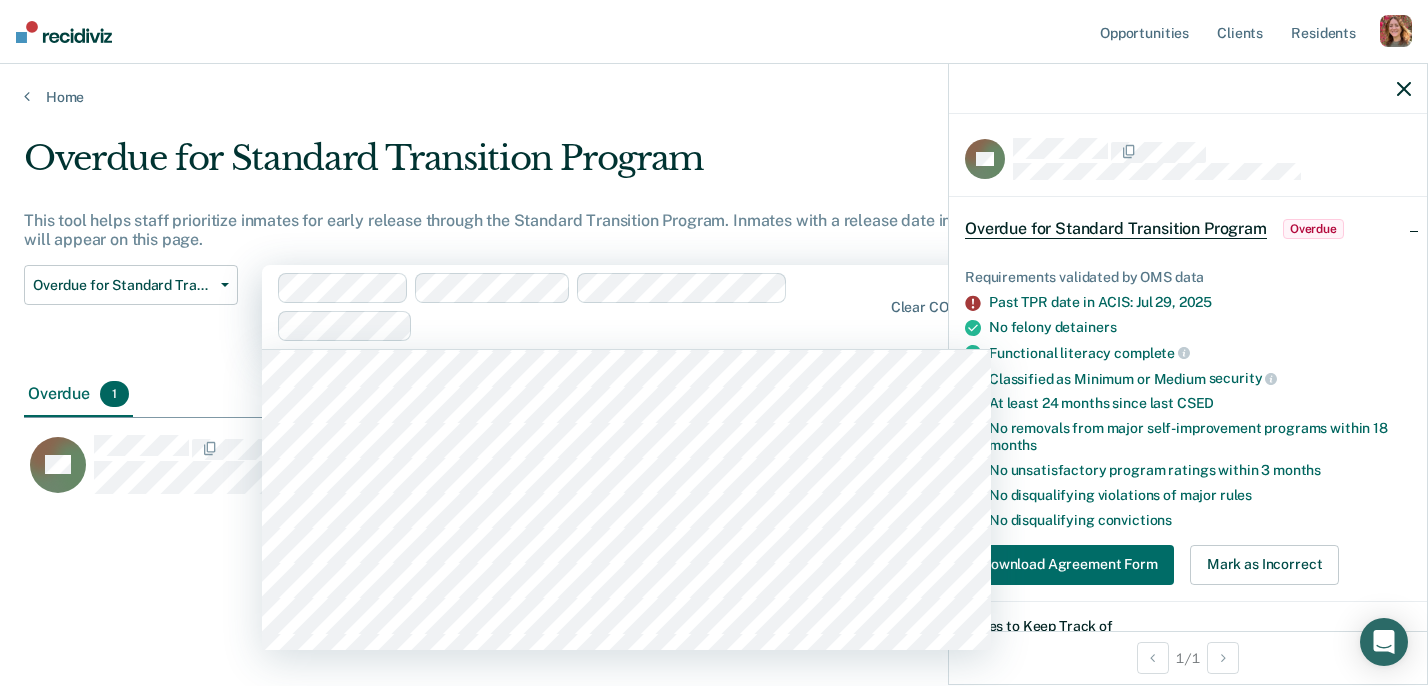 scroll, scrollTop: 1167, scrollLeft: 0, axis: vertical 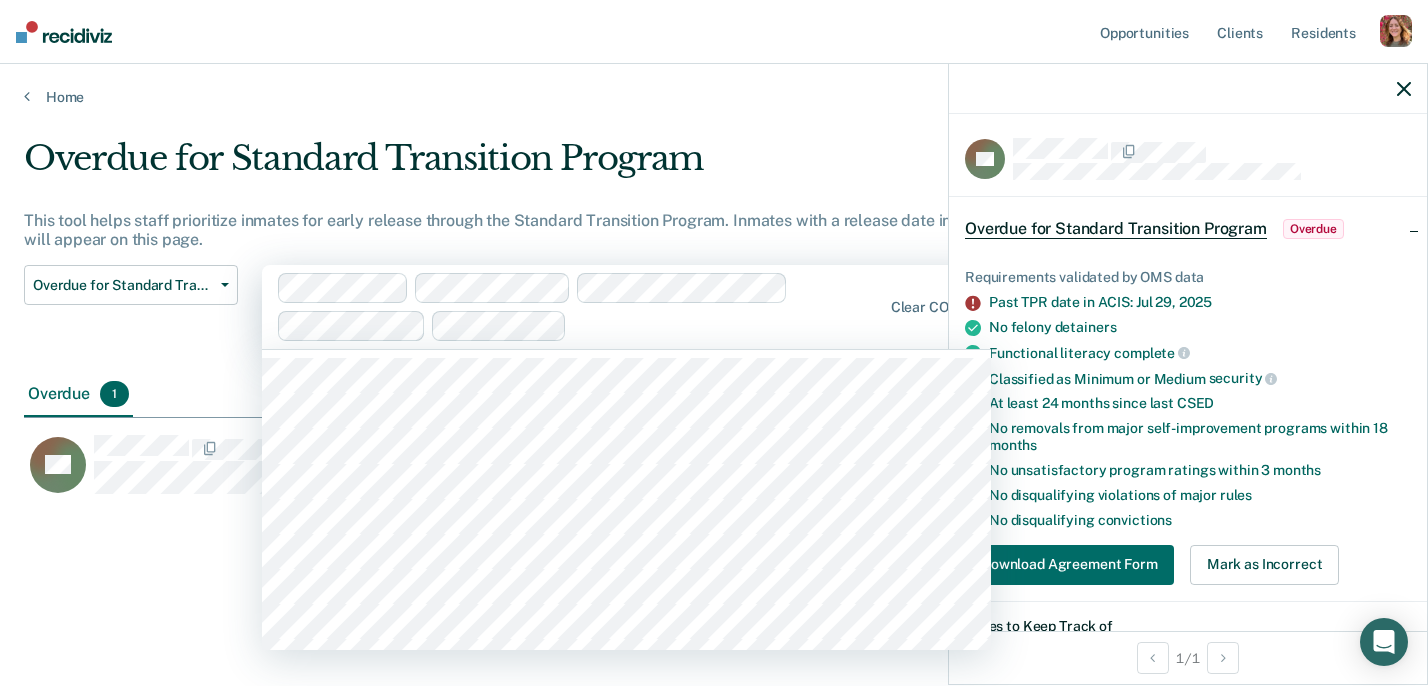 click at bounding box center [727, 325] 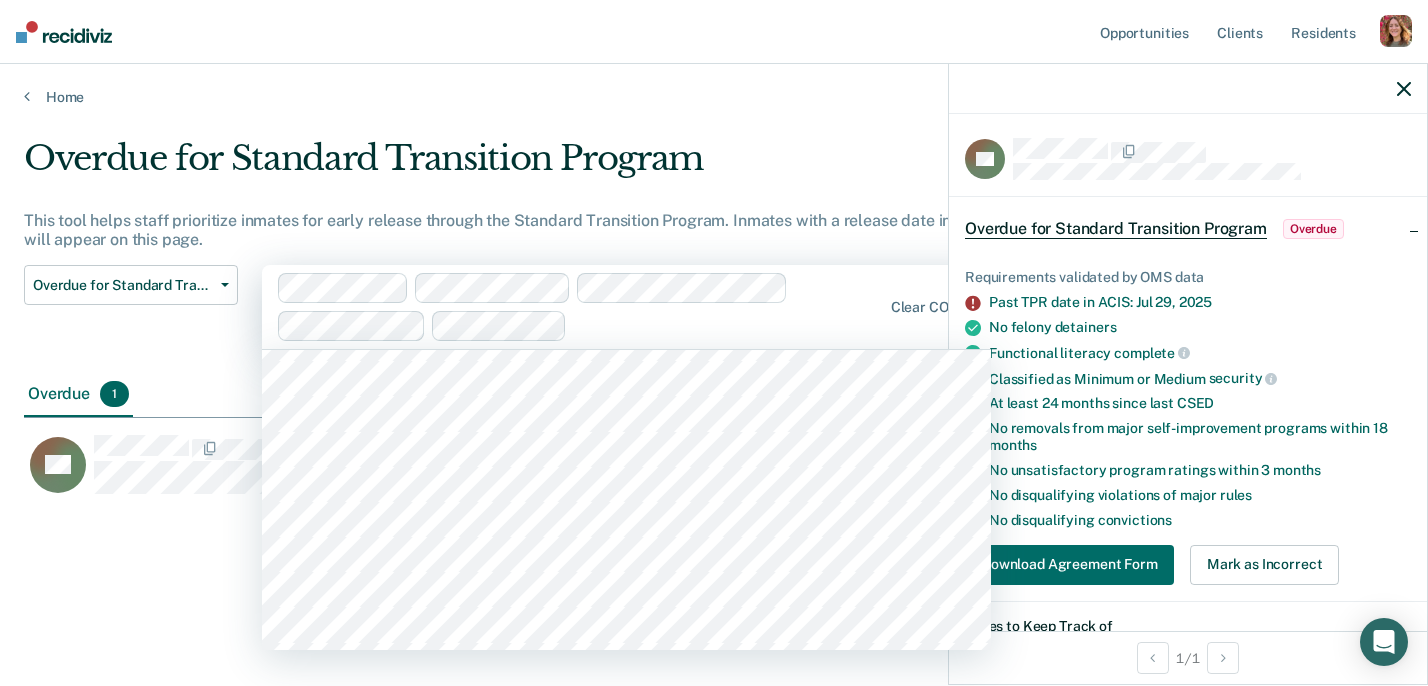 scroll, scrollTop: 1221, scrollLeft: 0, axis: vertical 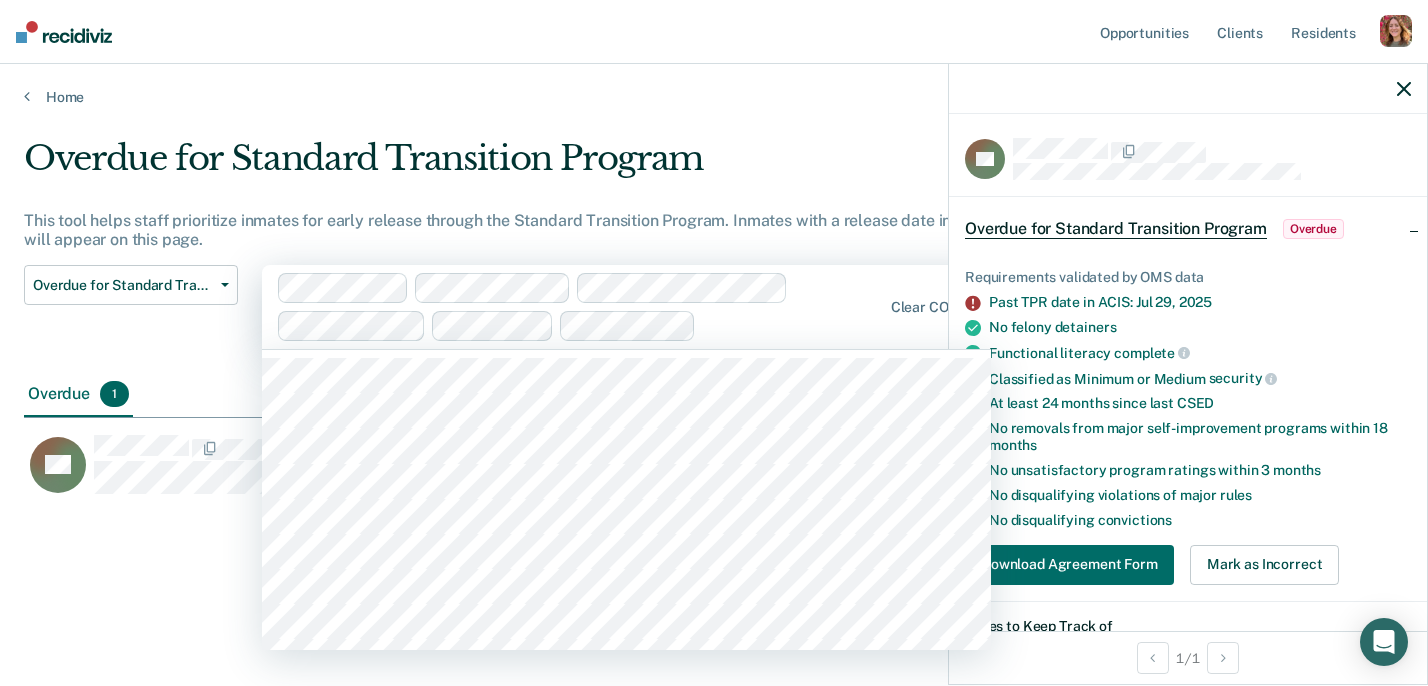 click at bounding box center (792, 325) 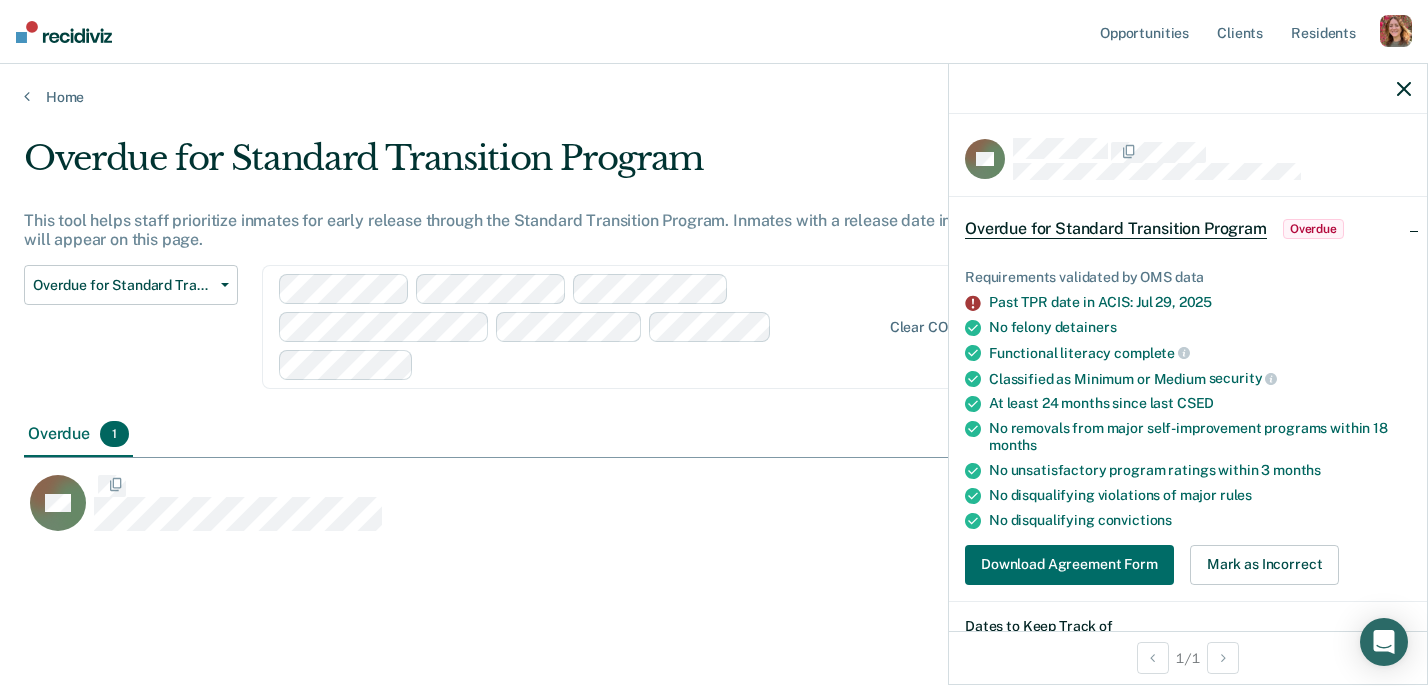 click on "Looks like you’re using Internet Explorer 11. For faster loading and a better experience, use Microsoft Edge, Google Chrome, or Firefox. × Opportunities Client s Resident s Profile How it works Log Out Home Overdue for Standard Transition Program This tool helps staff prioritize inmates for early release through the Standard Transition Program. Inmates with a release date in ACIS in the past will appear on this page. Overdue for Standard Transition Program Standard Transition Program Release Drug Transition Program Release Overdue for Standard Transition Program Overdue for Drug Transition Program option [FIRST] [LAST], selected. Clear COIIIs Overdue 1 To pick up a draggable item, press the space bar. While dragging, use the arrow keys to move the item. Press space again to drop the item in its new position, or press escape to cancel. SA Overdue for Standard Transition Program Overdue Requirements validated by OMS data No felony detainers" at bounding box center [714, 343] 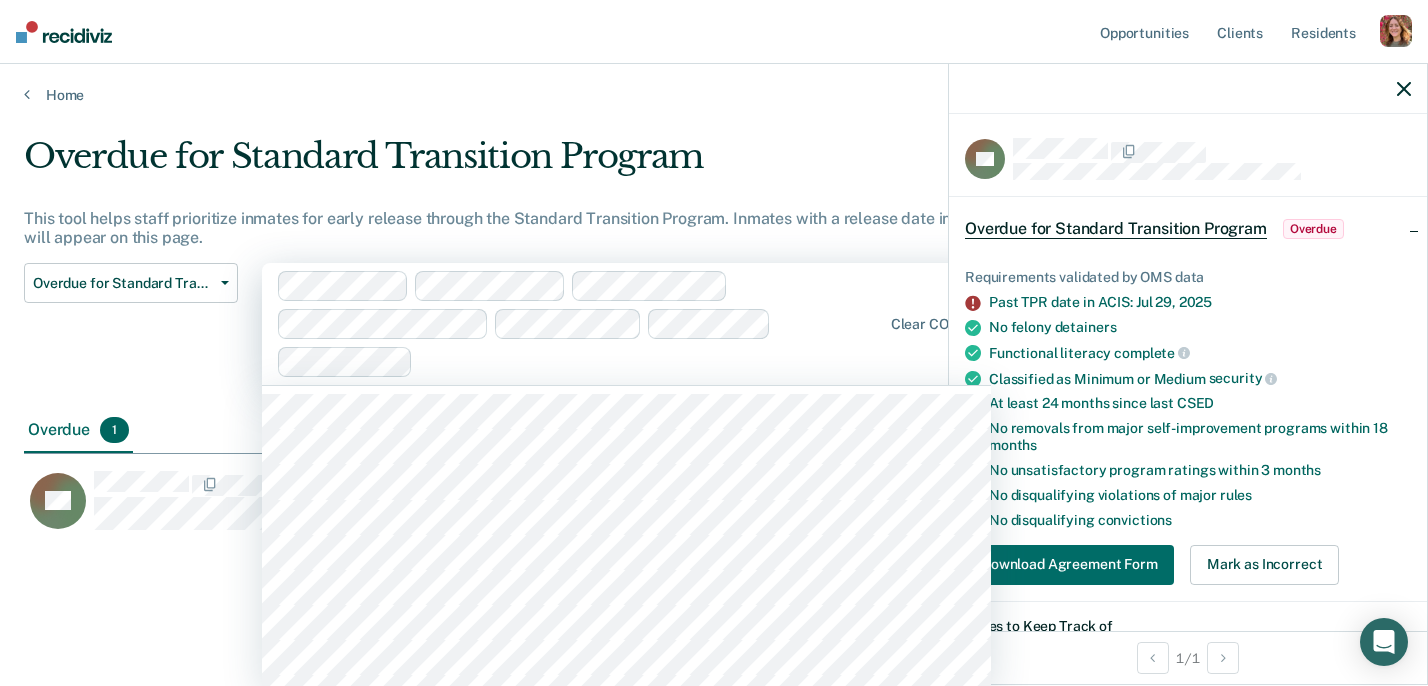 scroll, scrollTop: 1, scrollLeft: 0, axis: vertical 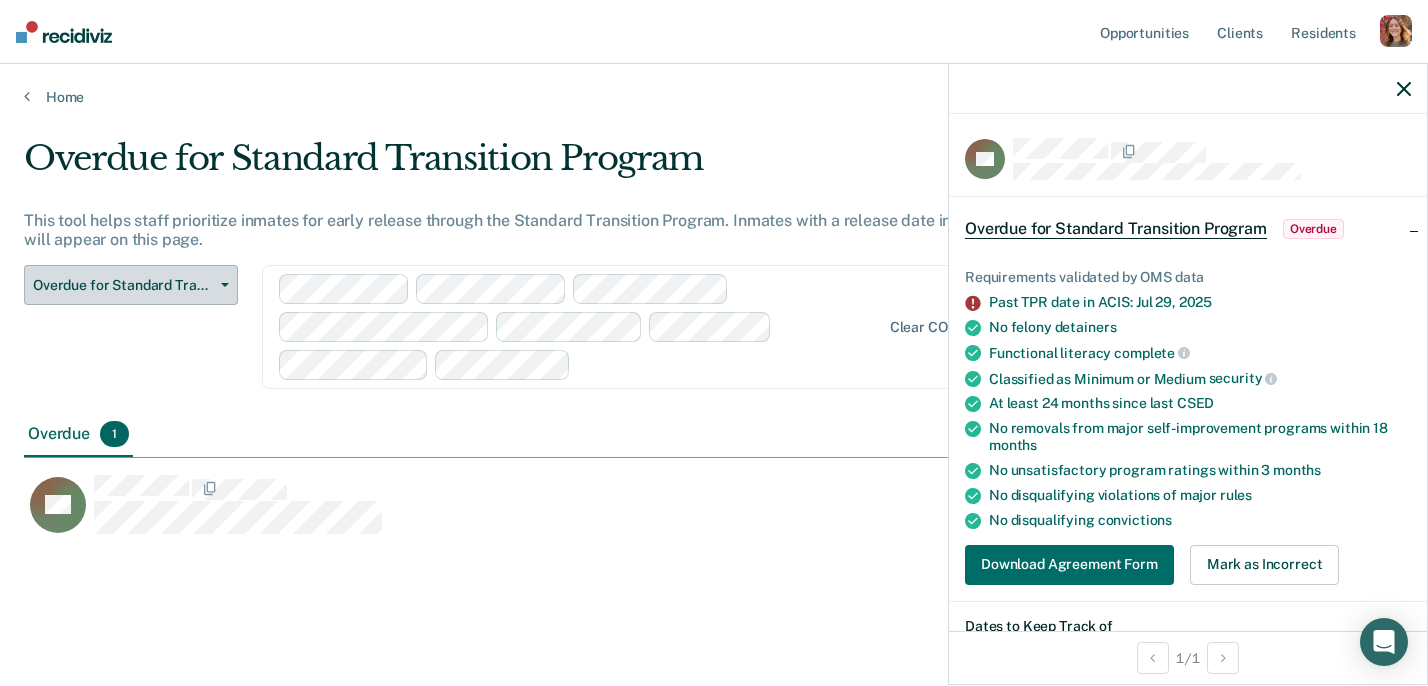 click on "Overdue for Standard Transition Program" at bounding box center [123, 285] 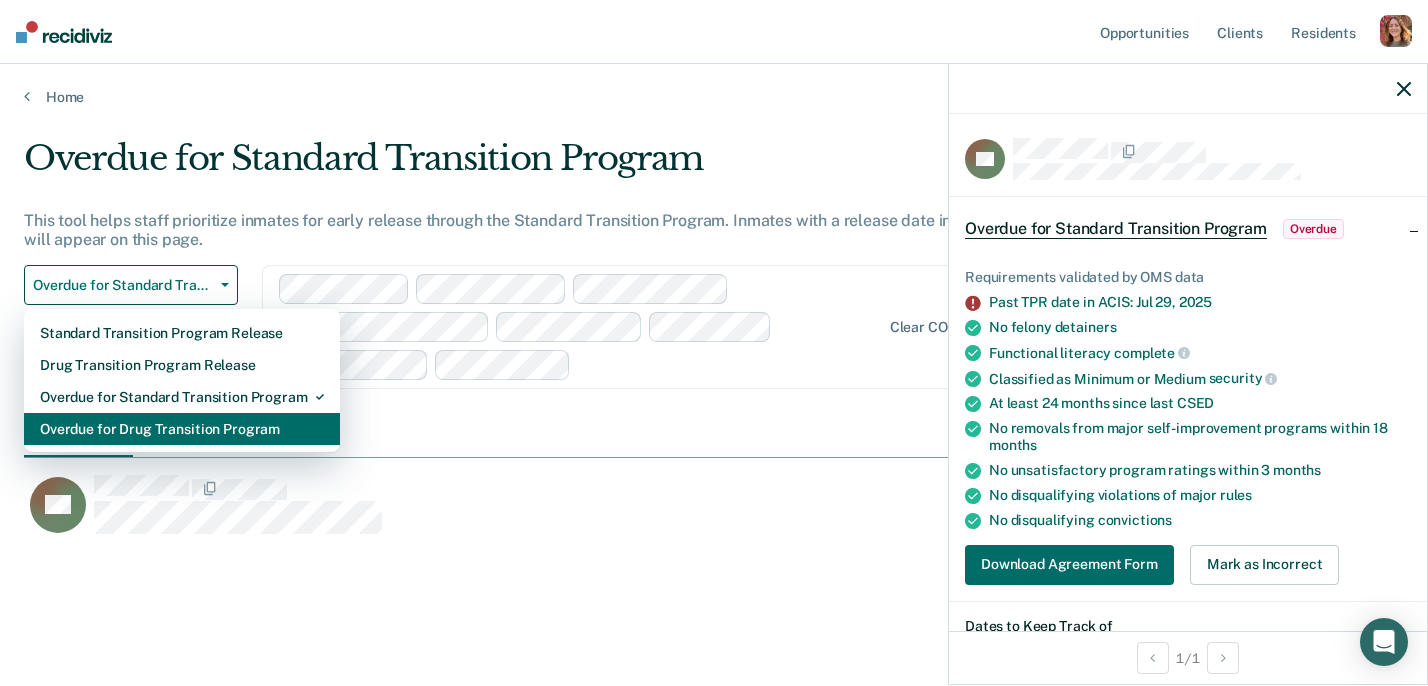 click on "Overdue for Drug Transition Program" at bounding box center [182, 429] 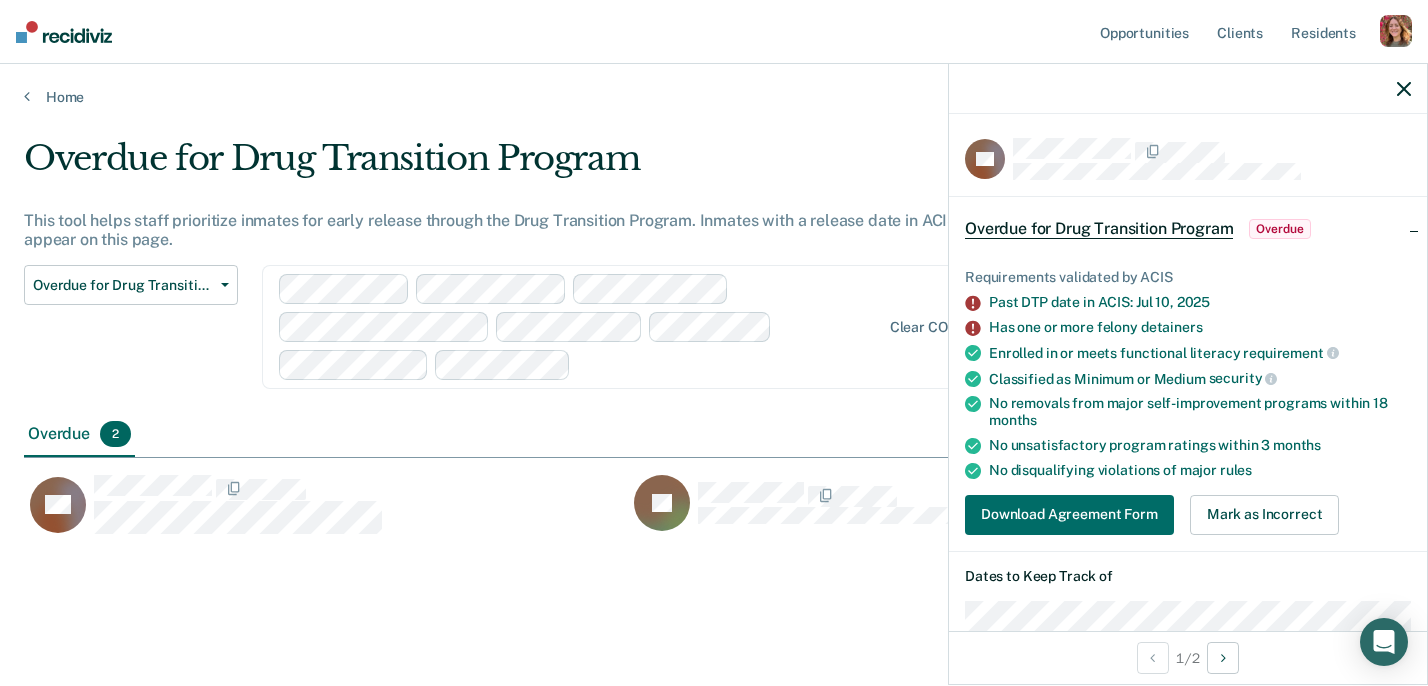 click 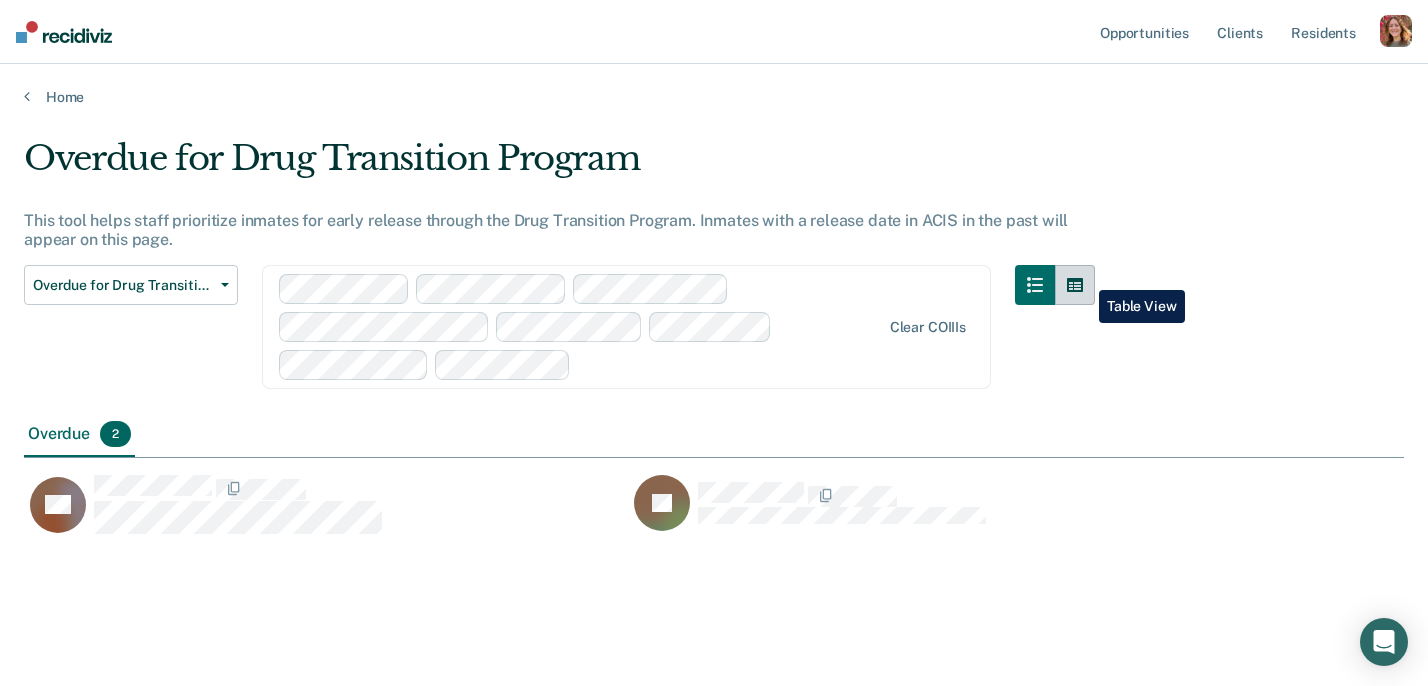 click at bounding box center [1075, 285] 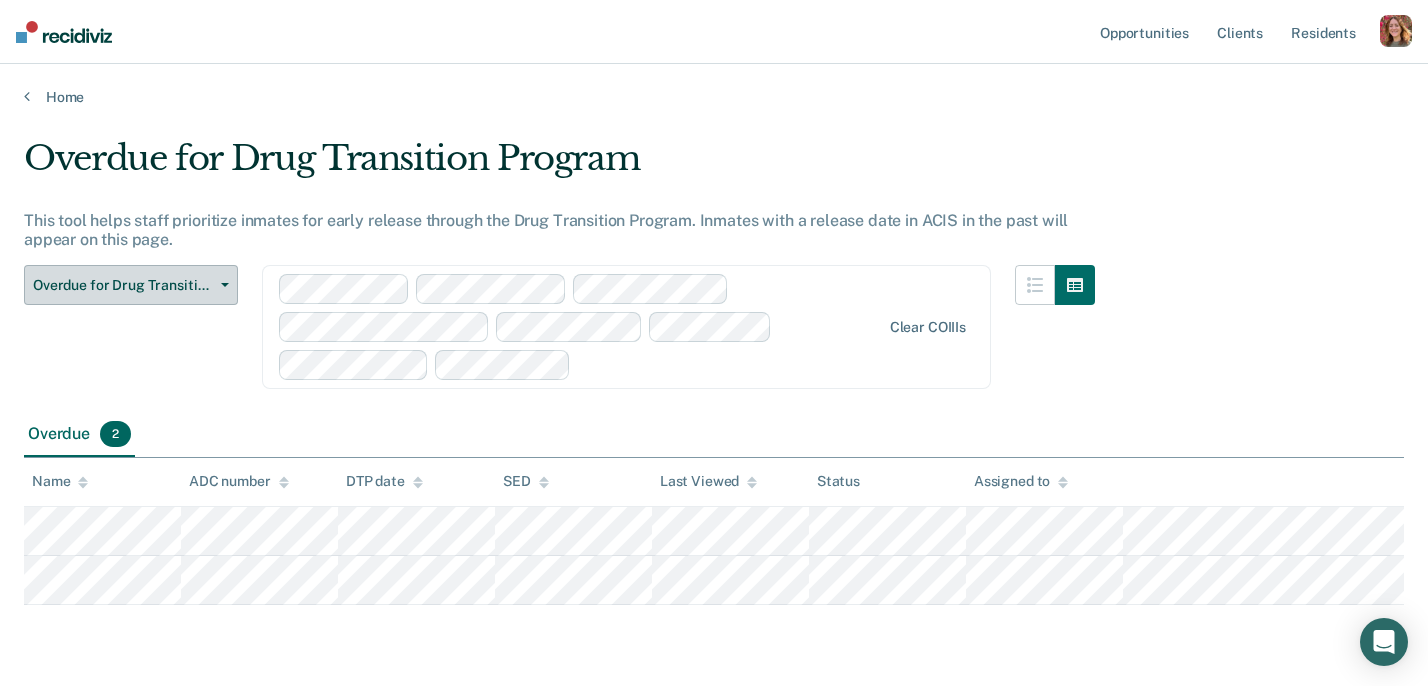 click on "Overdue for Drug Transition Program" at bounding box center [123, 285] 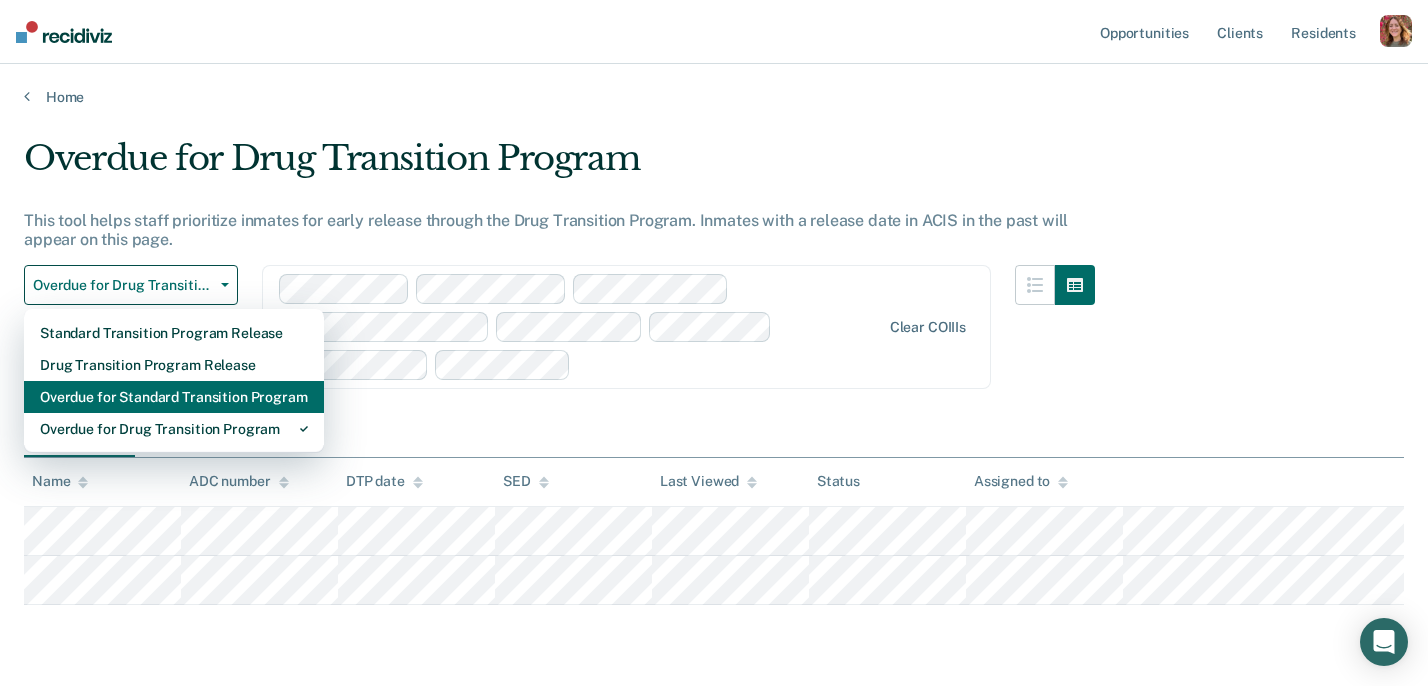 click on "Overdue for Standard Transition Program" at bounding box center (174, 397) 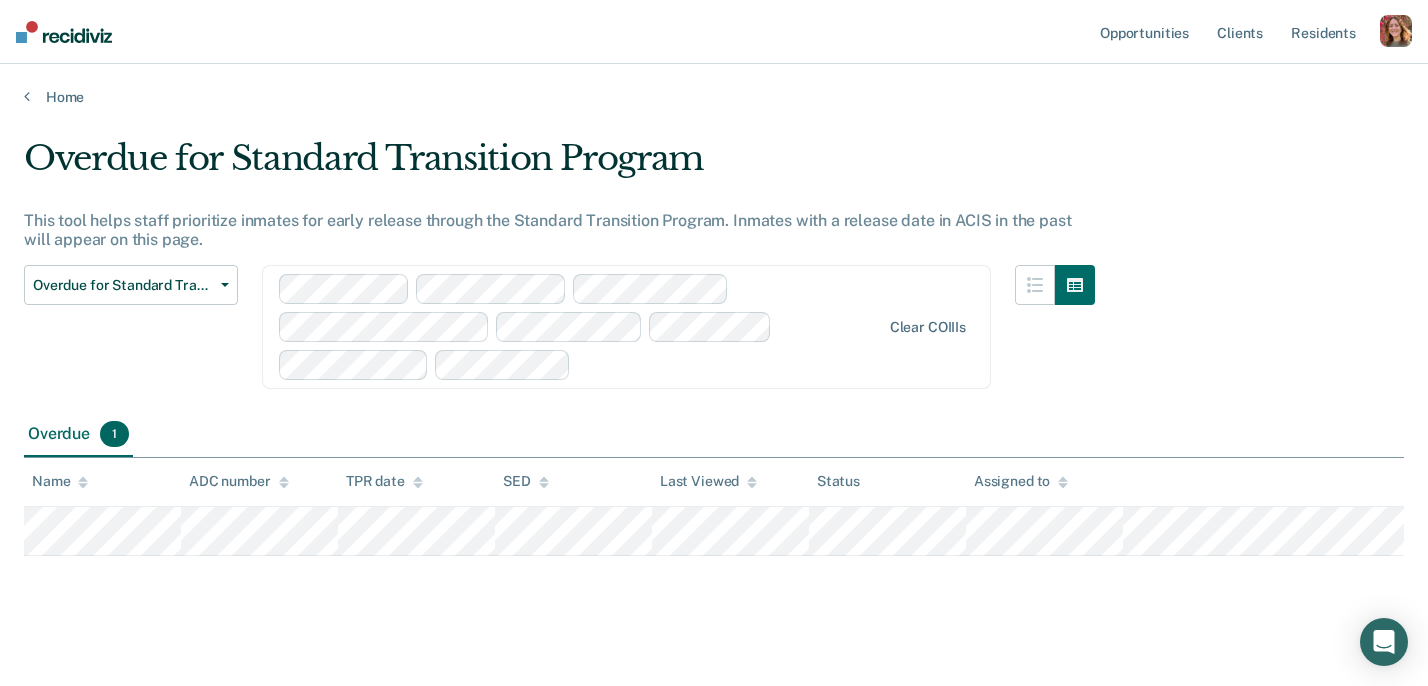 click on "Overdue for Standard Transition Program Standard Transition Program Release Drug Transition Program Release Overdue for Standard Transition Program Overdue for Drug Transition Program" at bounding box center (131, 339) 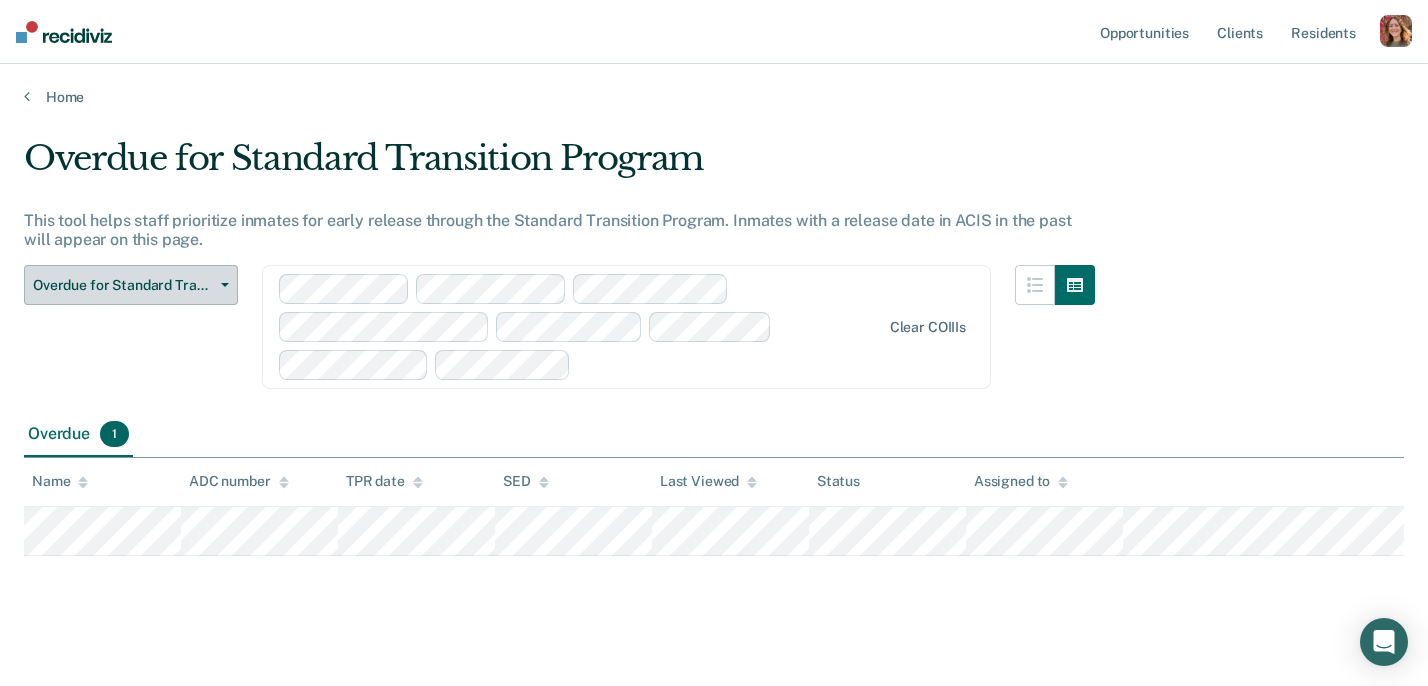 click on "Overdue for Standard Transition Program" at bounding box center (131, 285) 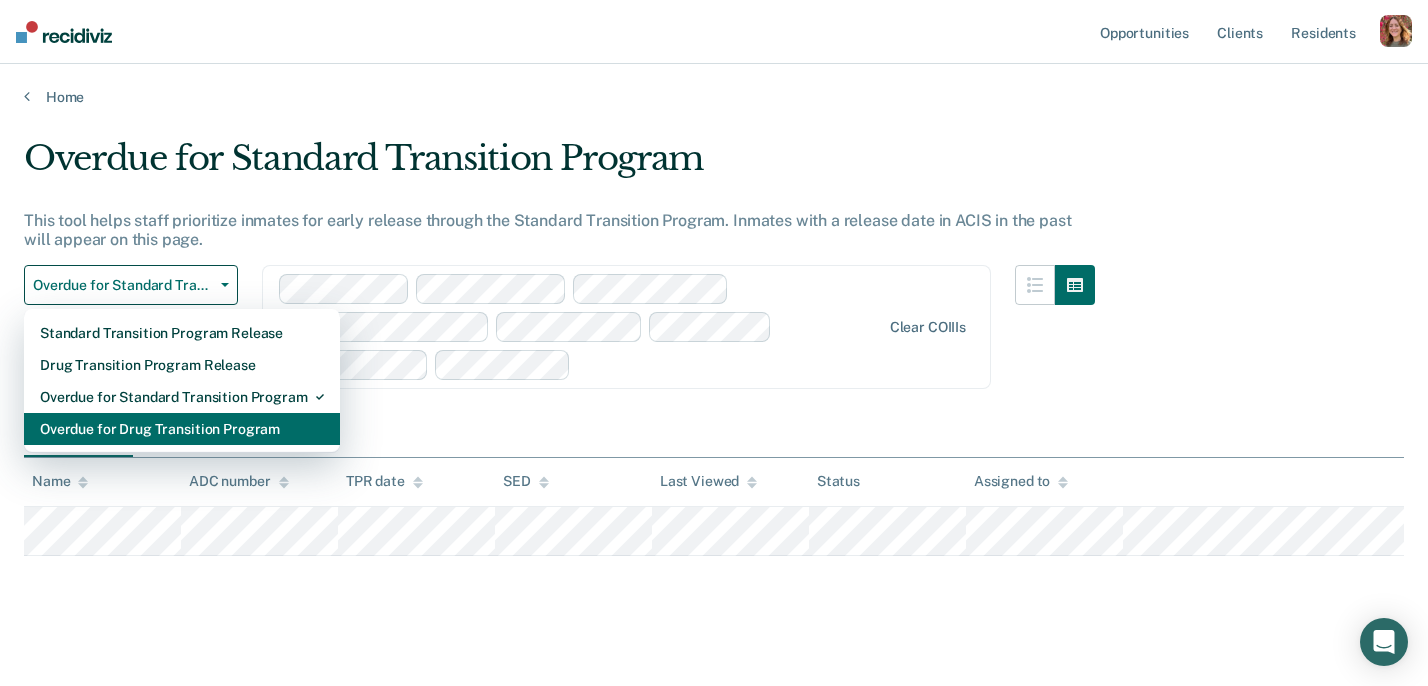 click on "Overdue for Drug Transition Program" at bounding box center [182, 429] 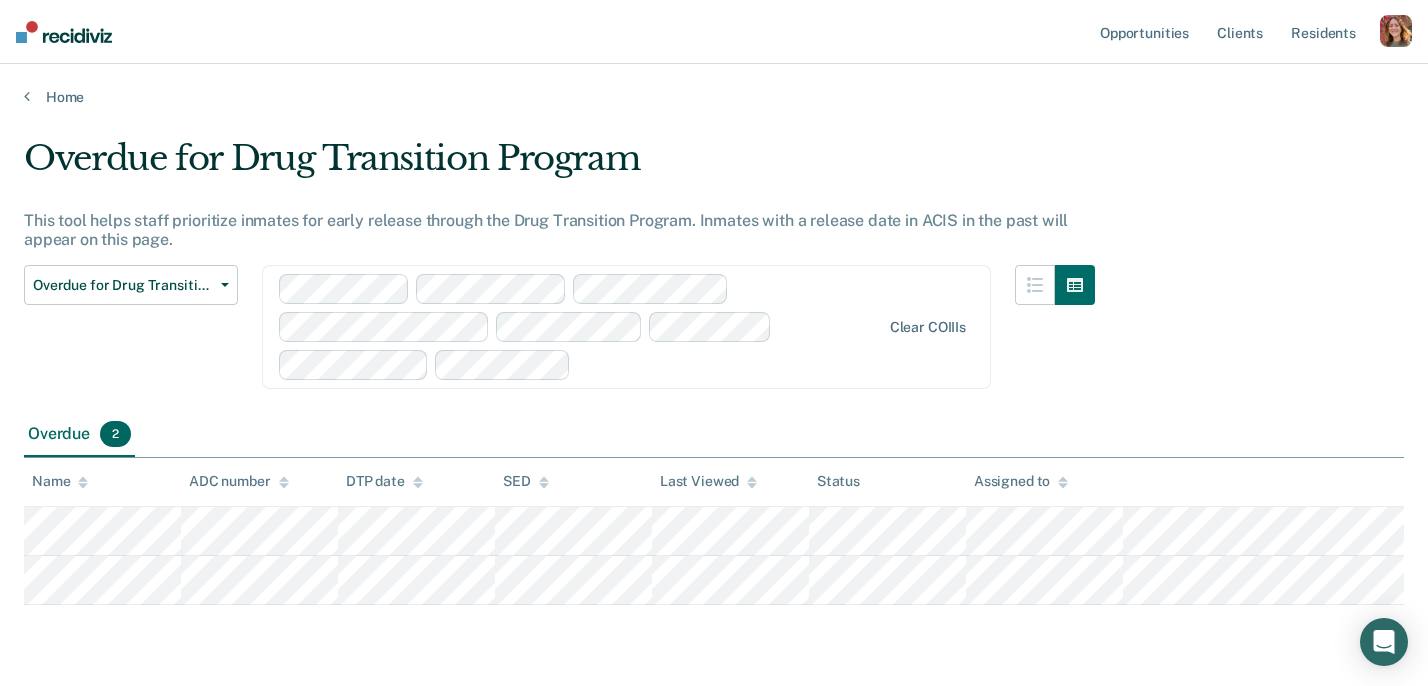 click on "Opportunities Client s Resident s Profile How it works Log Out" at bounding box center (714, 32) 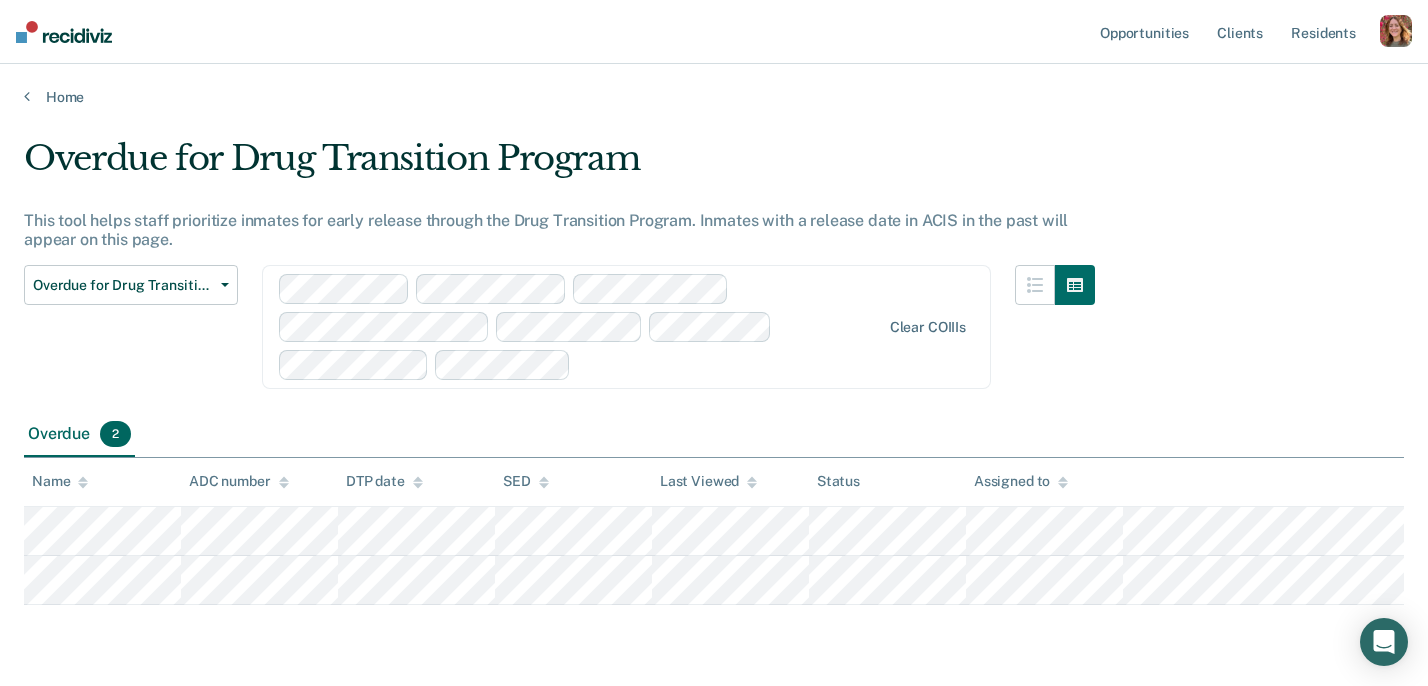 click on "Overdue for Drug Transition Program This tool helps staff prioritize inmates for early release through the Drug Transition Program. Inmates with a release date in ACIS in the past will appear on this page. Overdue for Drug Transition Program Standard Transition Program Release Drug Transition Program Release Overdue for Standard Transition Program Overdue for Drug Transition Program Clear COIIIs Overdue 2 To pick up a draggable item, press the space bar. While dragging, use the arrow keys to move the item. Press space again to drop the item in its new position, or press escape to cancel. Name ADC number DTP date SED Last Viewed Status Assigned to" at bounding box center [714, 393] 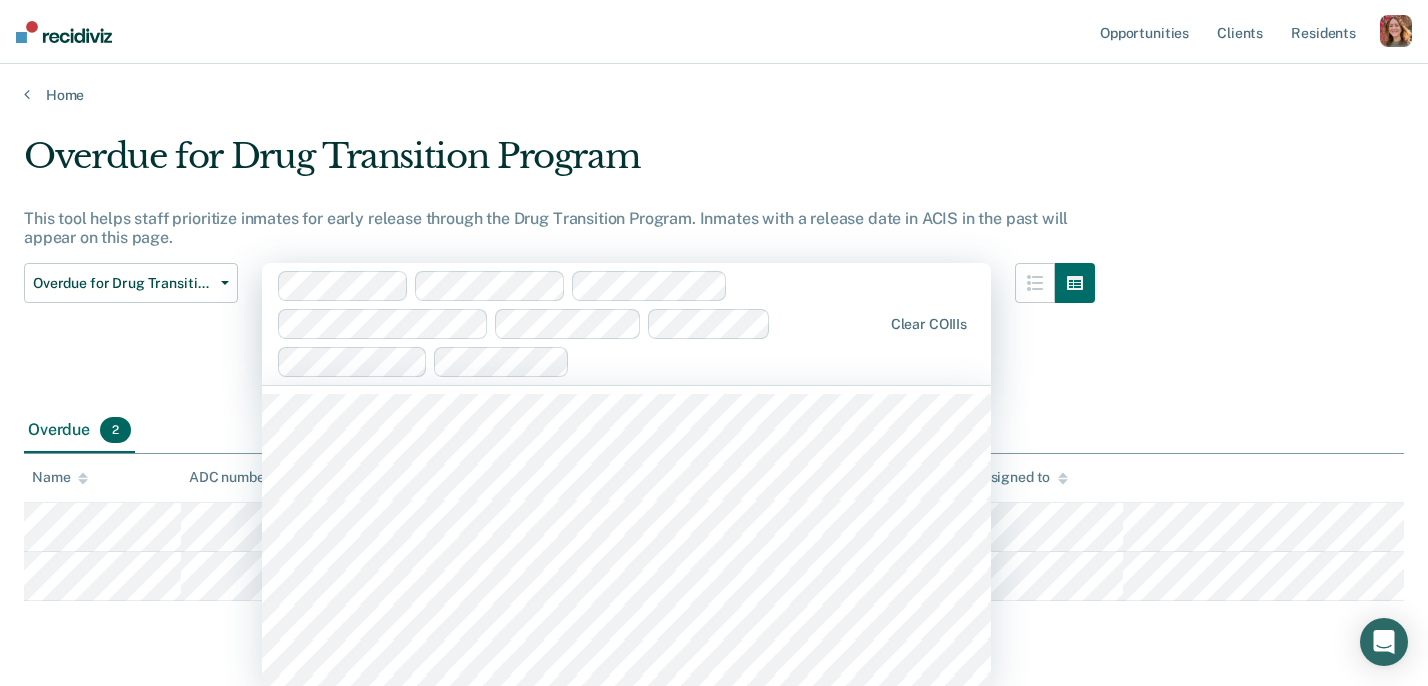 click at bounding box center (729, 361) 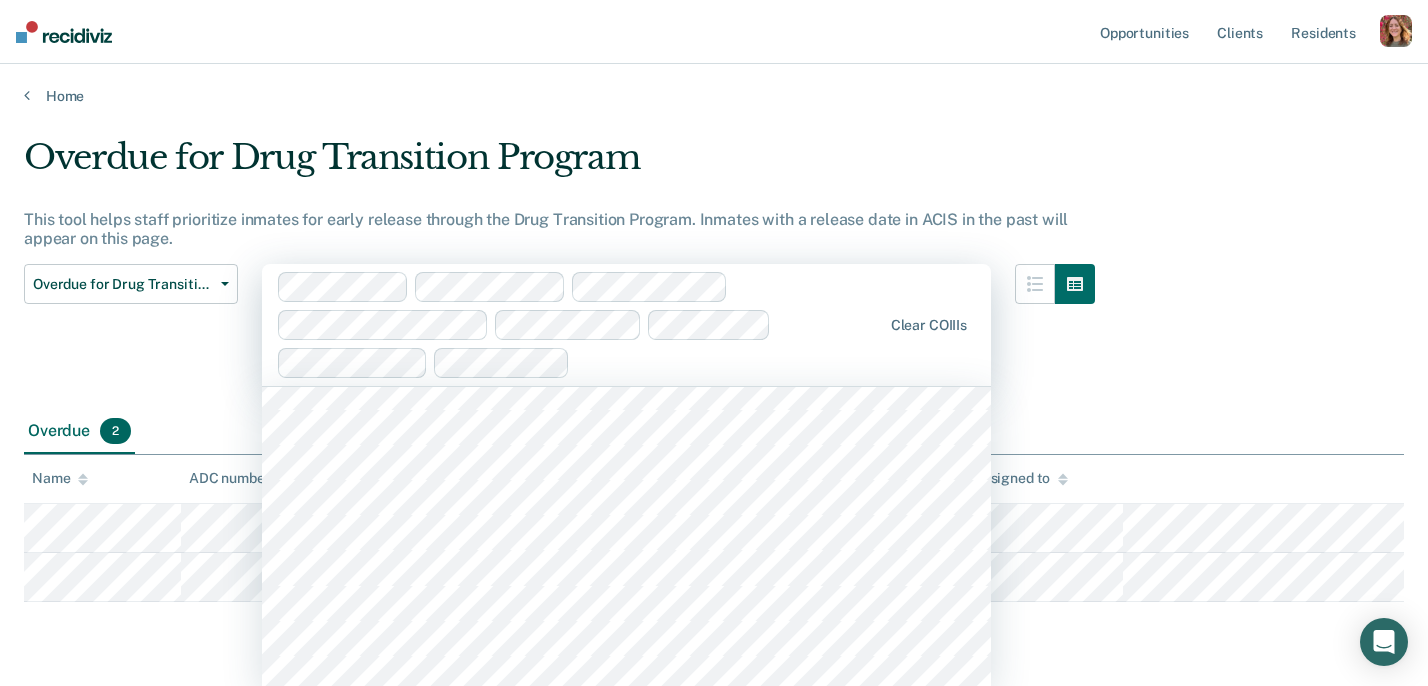 scroll, scrollTop: 1043, scrollLeft: 0, axis: vertical 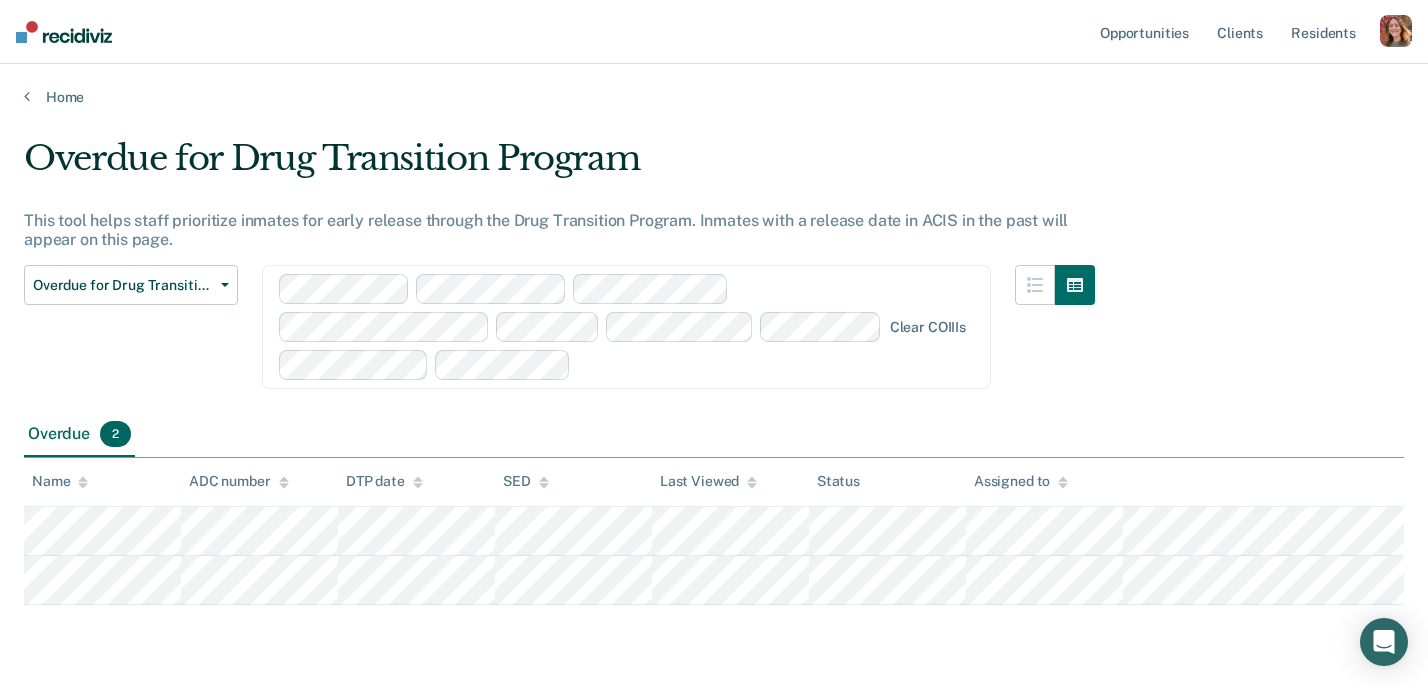 click at bounding box center (729, 364) 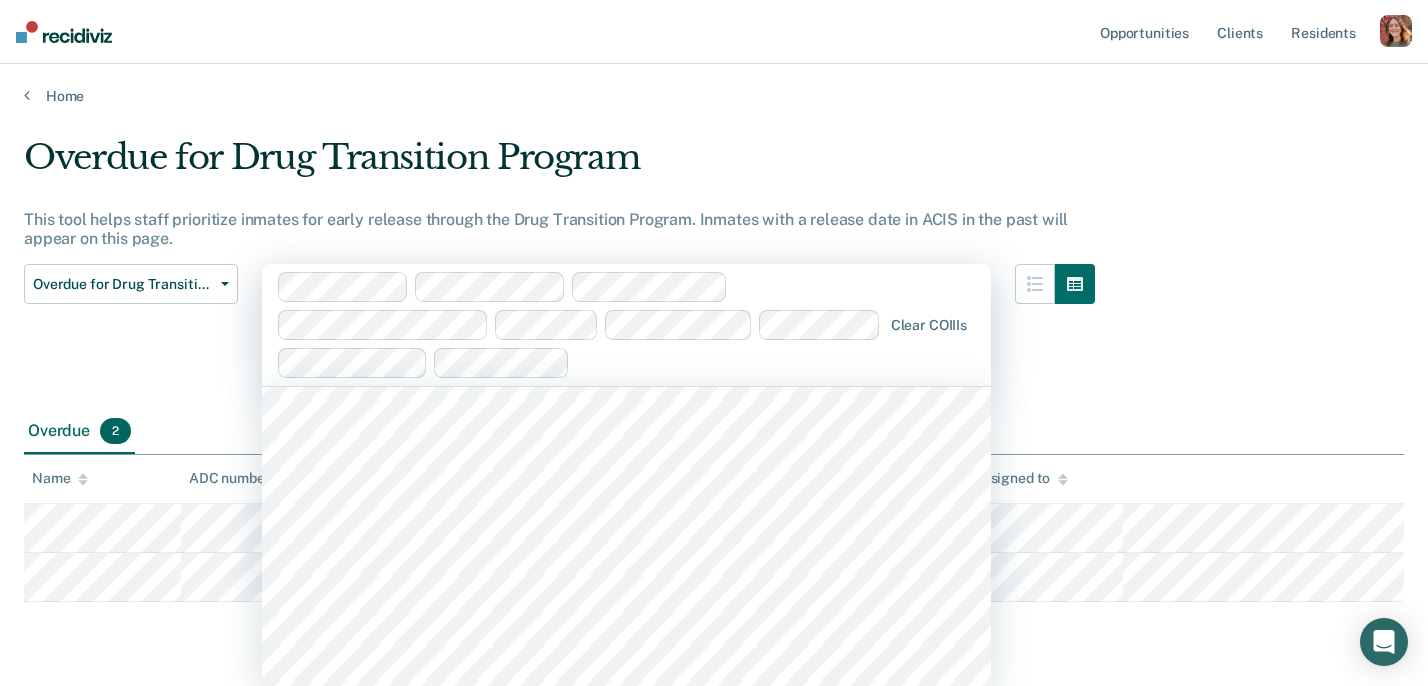 scroll, scrollTop: 932, scrollLeft: 0, axis: vertical 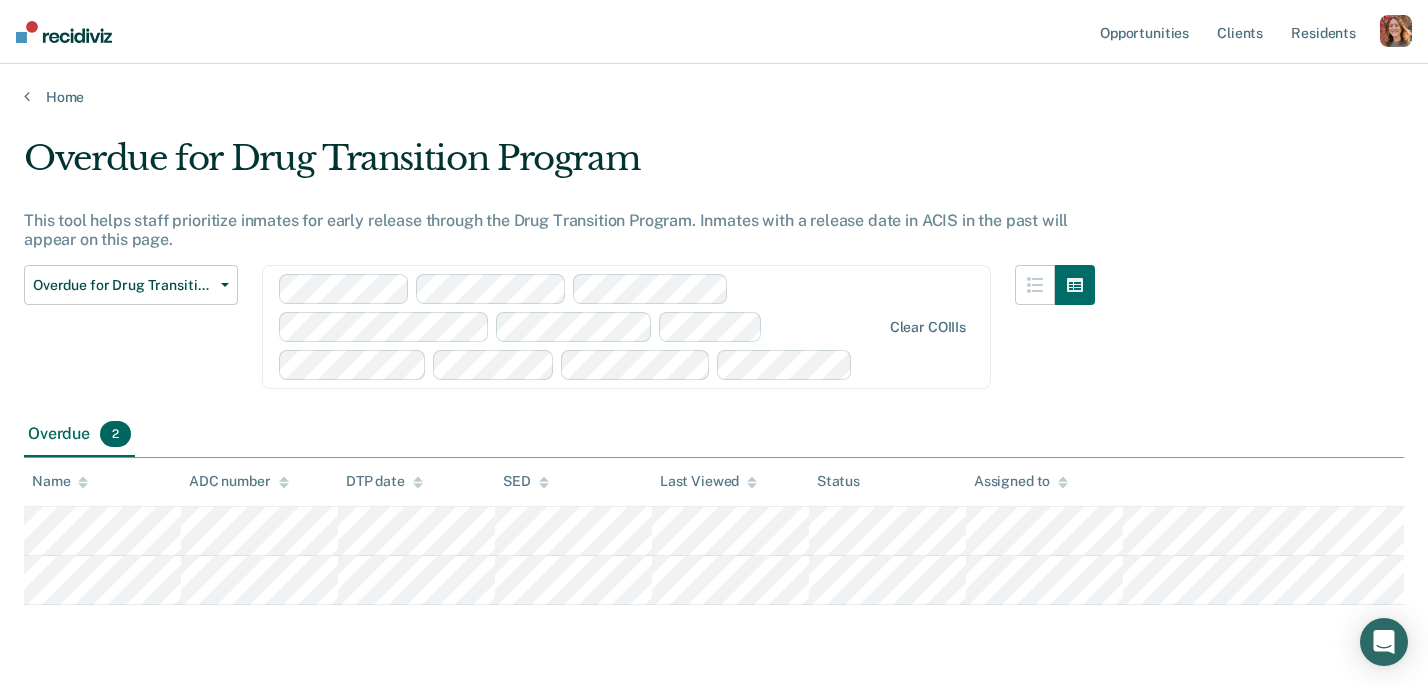click at bounding box center (580, 327) 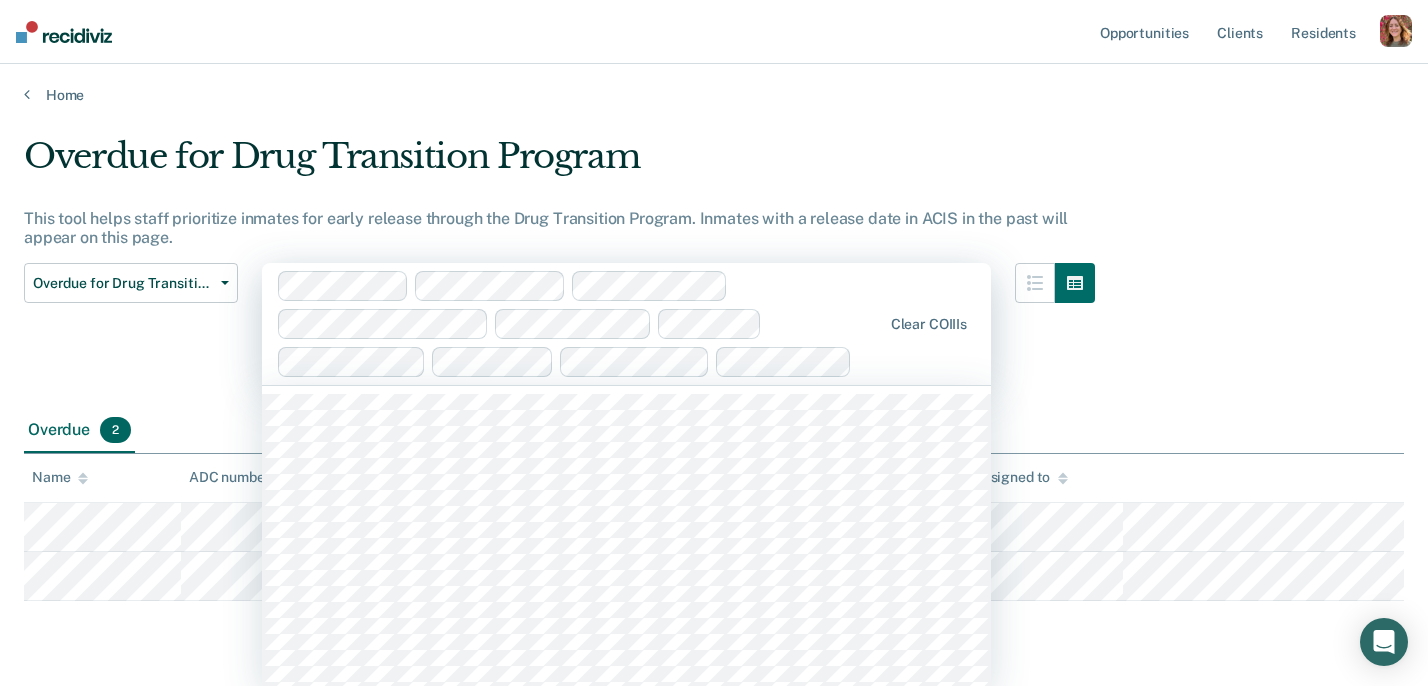 scroll, scrollTop: 1, scrollLeft: 0, axis: vertical 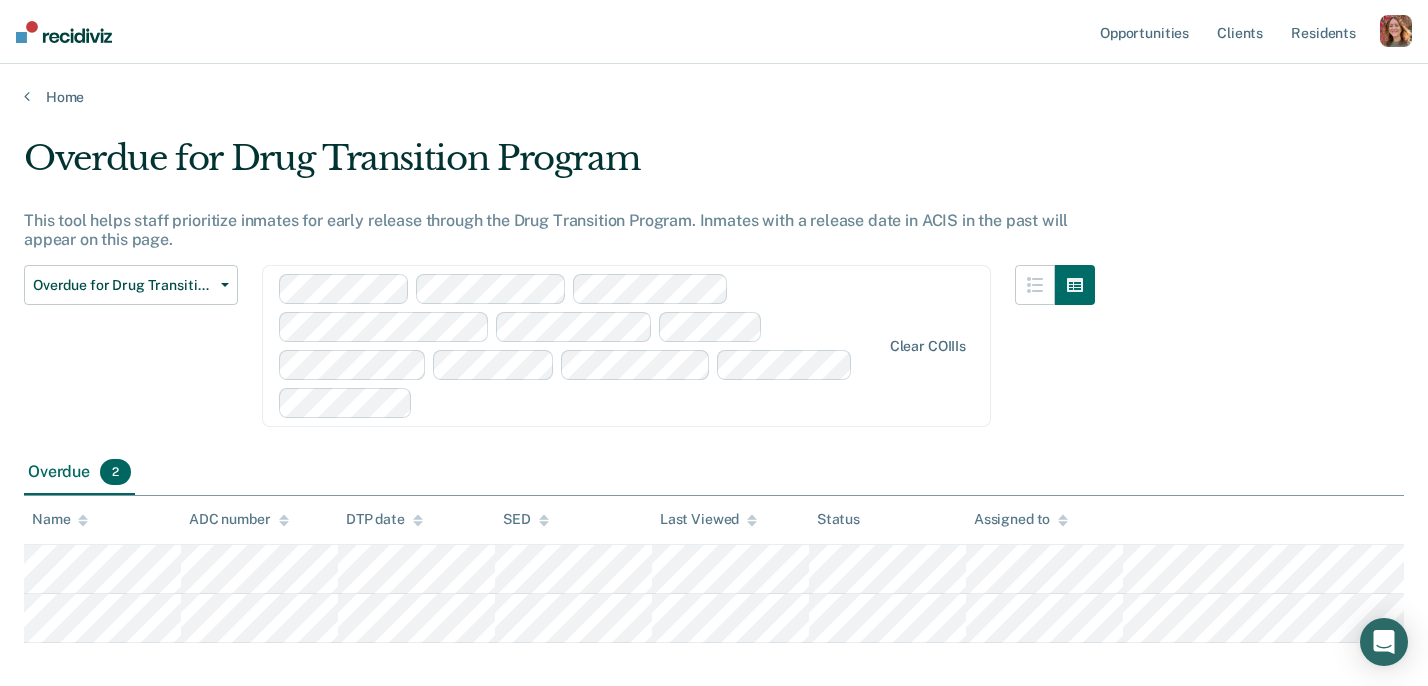 click on "option [FIRST] [LAST], selected. Clear COIIIs" at bounding box center (626, 346) 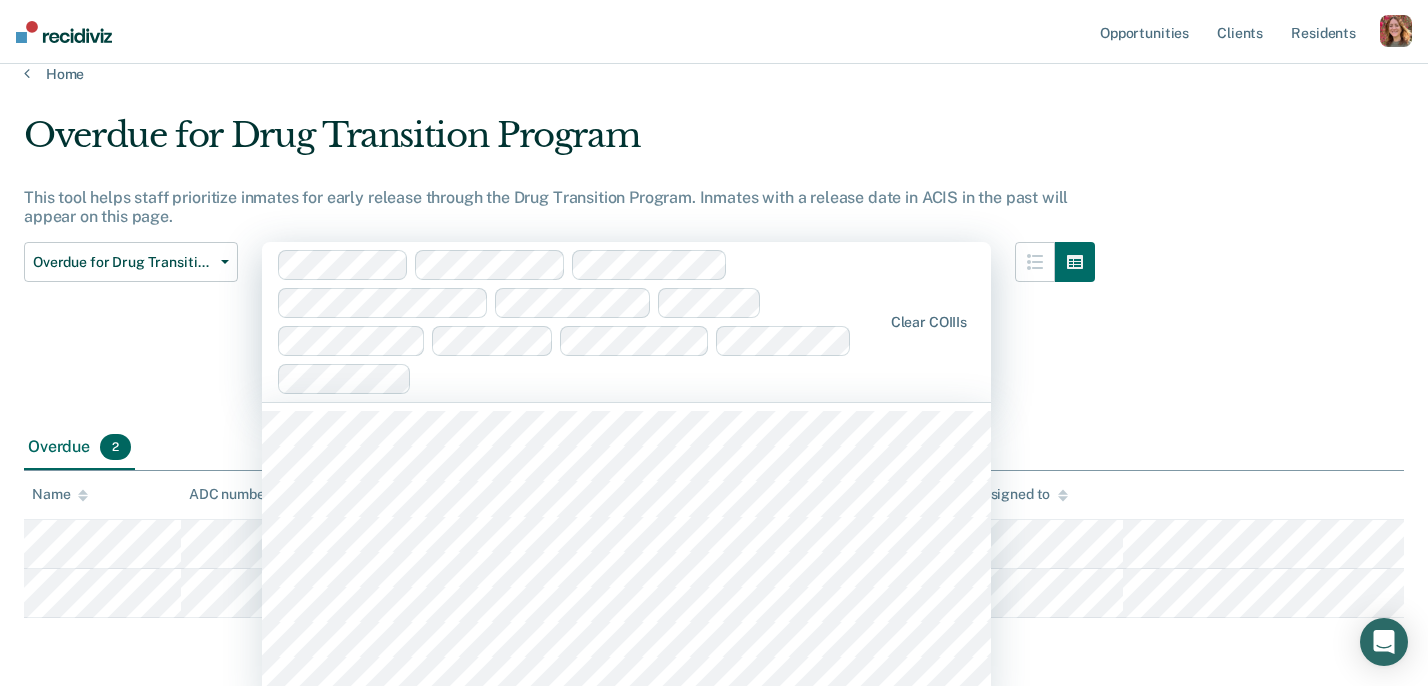 scroll, scrollTop: 39, scrollLeft: 0, axis: vertical 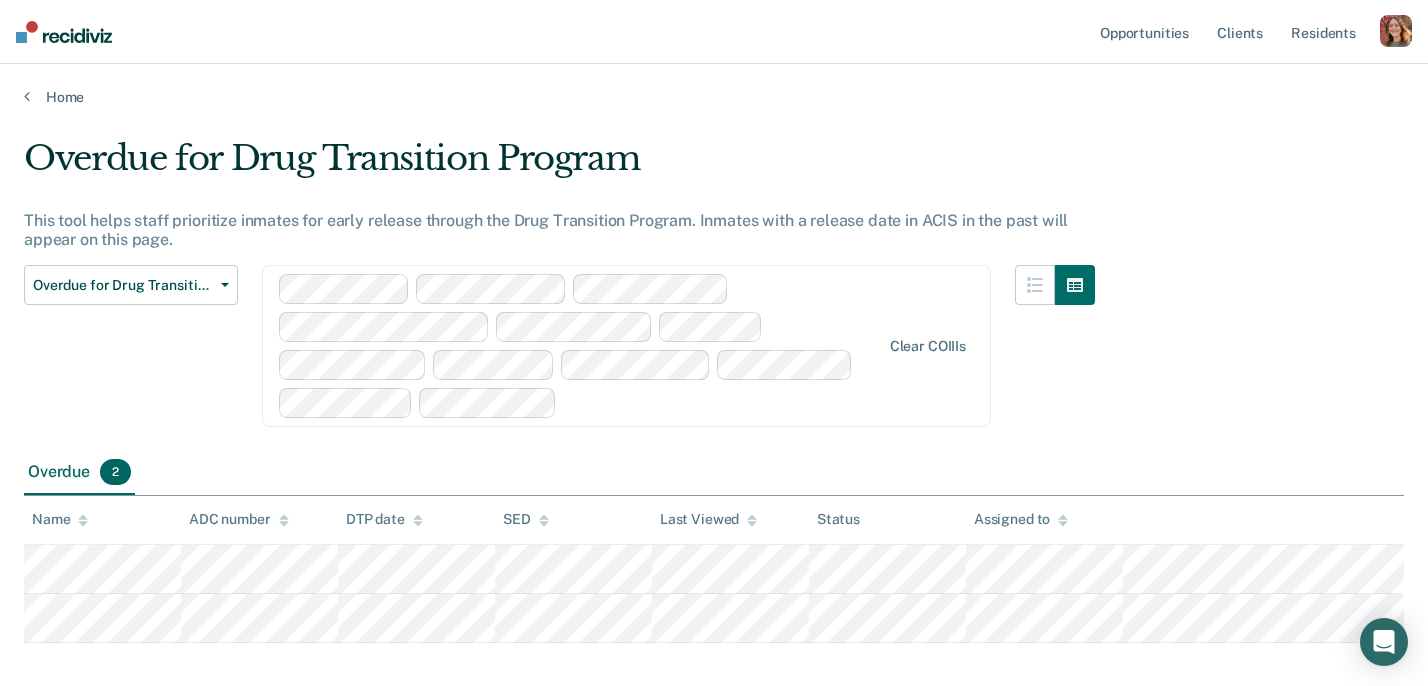 click on "option [FIRST] [LAST], selected. Clear COIIIs" at bounding box center [626, 346] 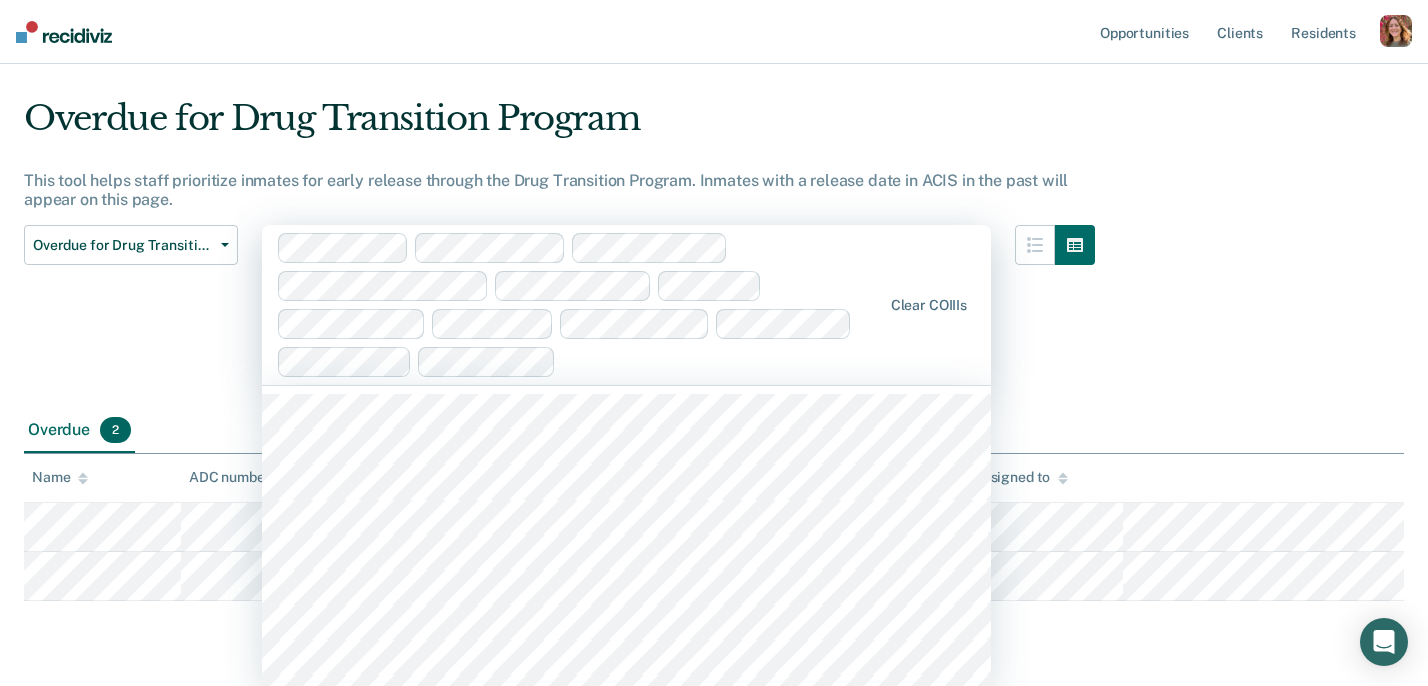 scroll, scrollTop: 39, scrollLeft: 0, axis: vertical 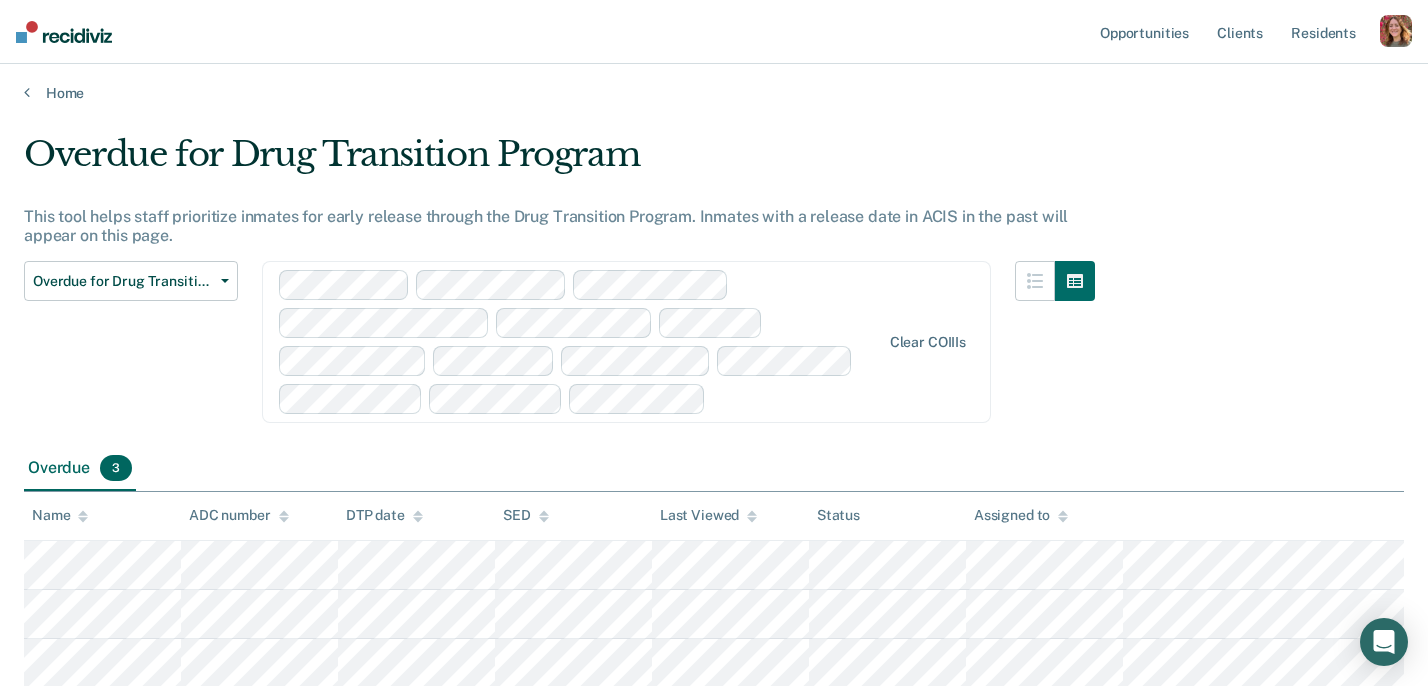 click 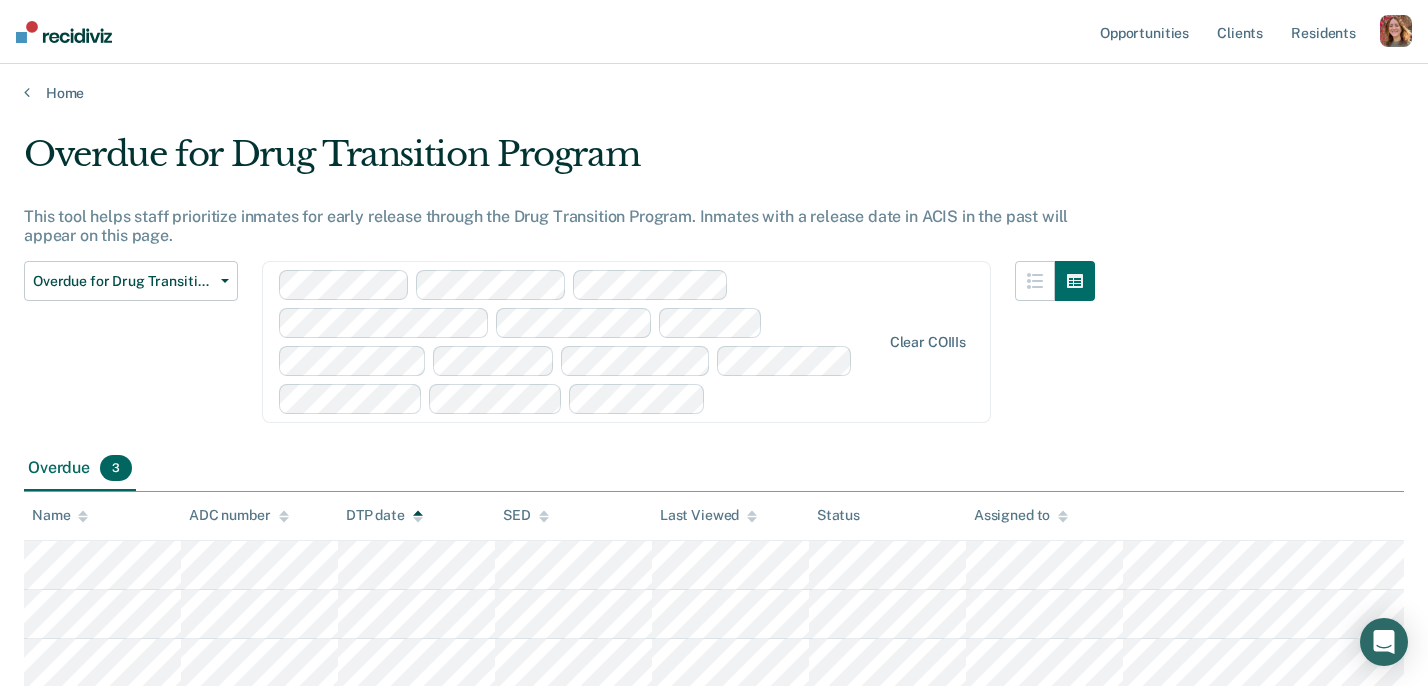 click 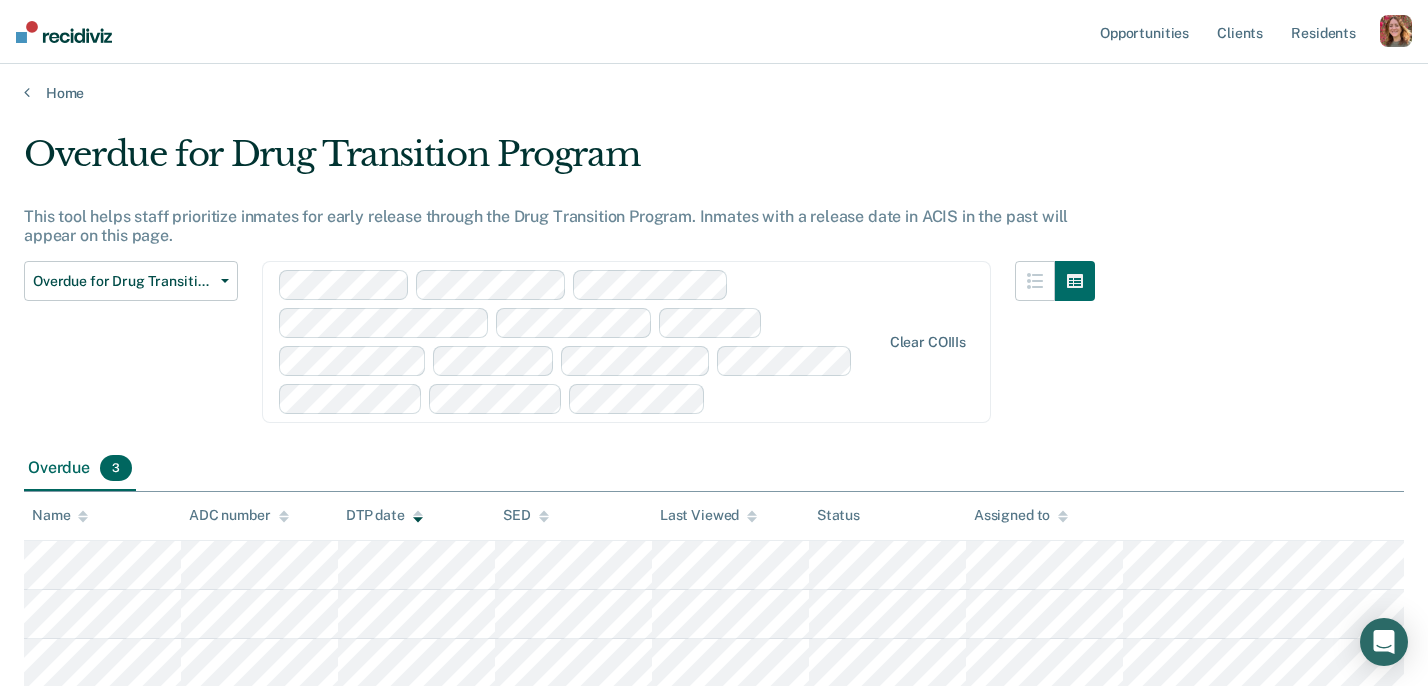 click 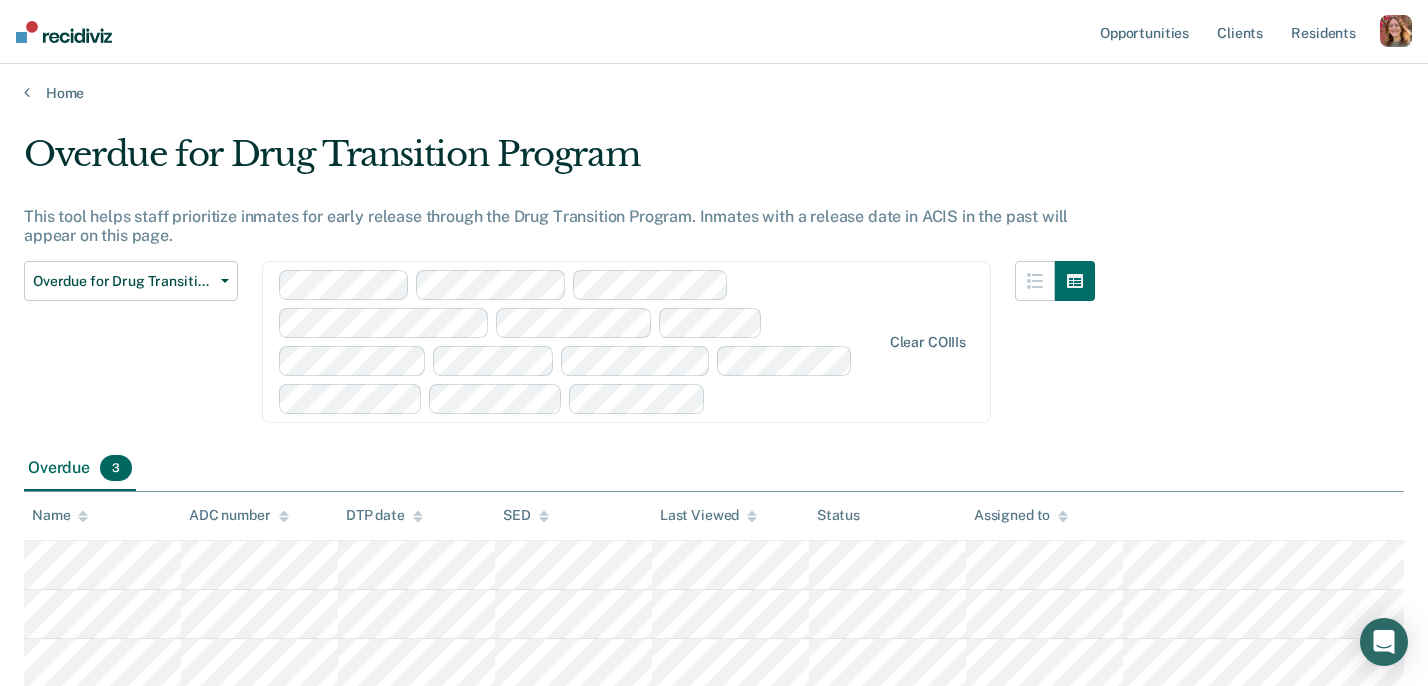 click 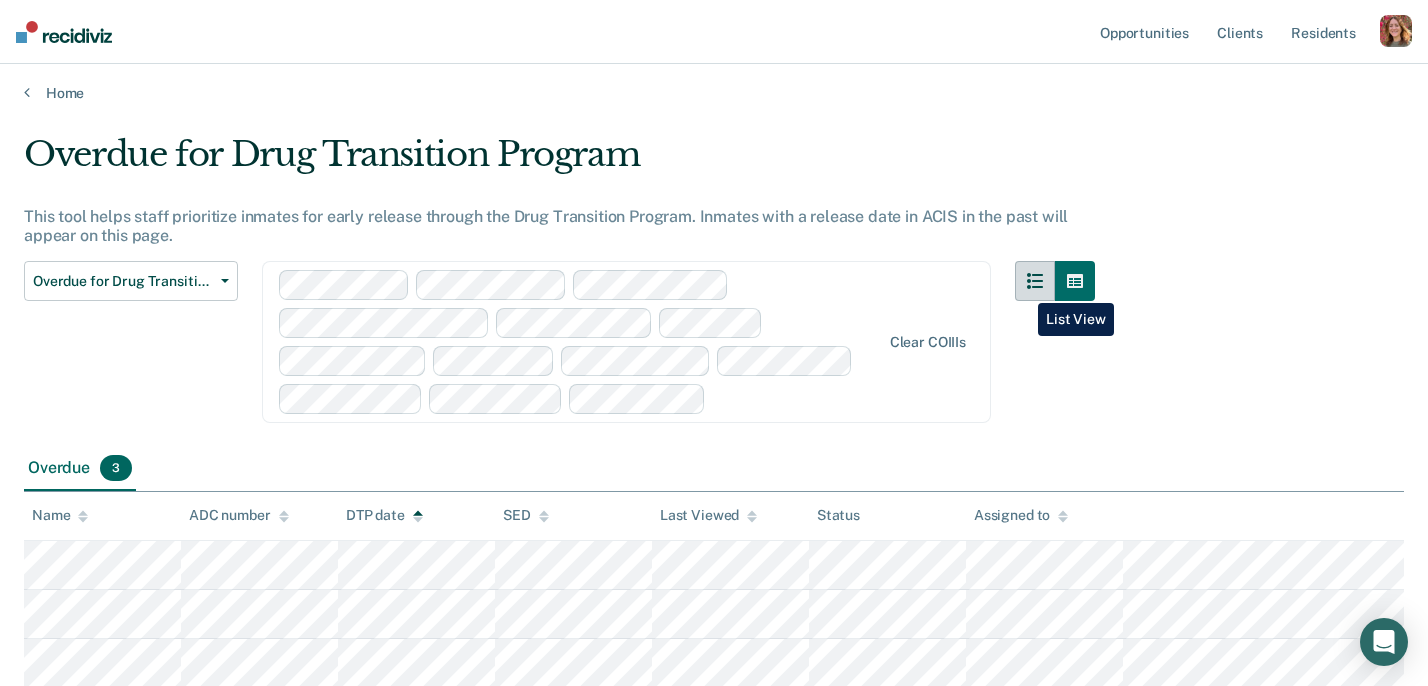 click at bounding box center [1035, 281] 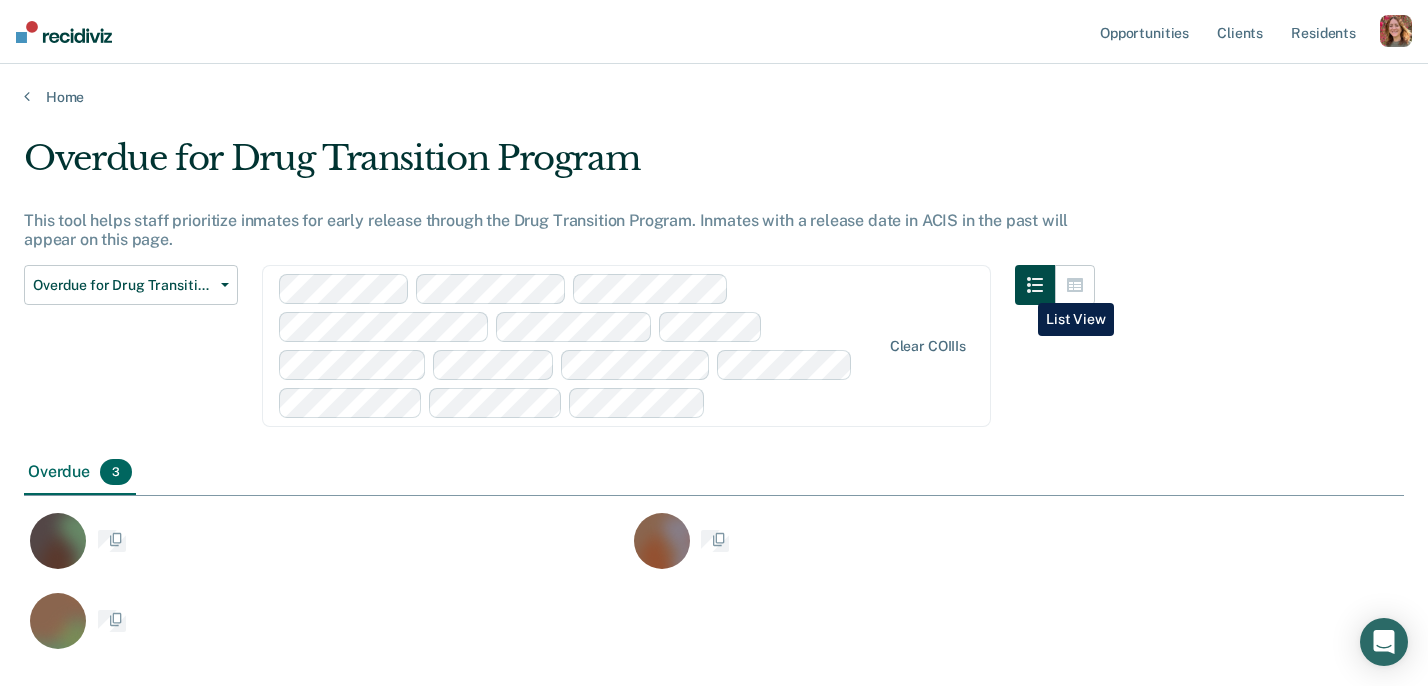 scroll, scrollTop: 0, scrollLeft: 0, axis: both 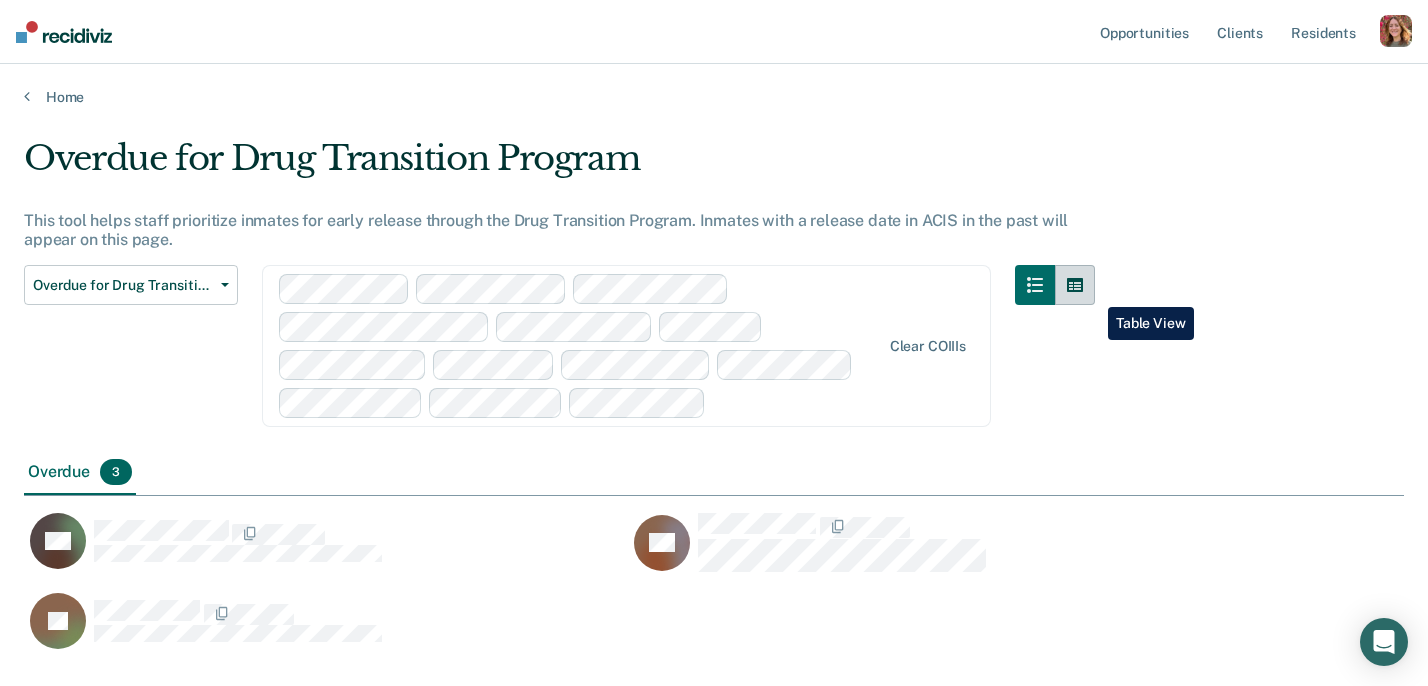 click at bounding box center [1075, 285] 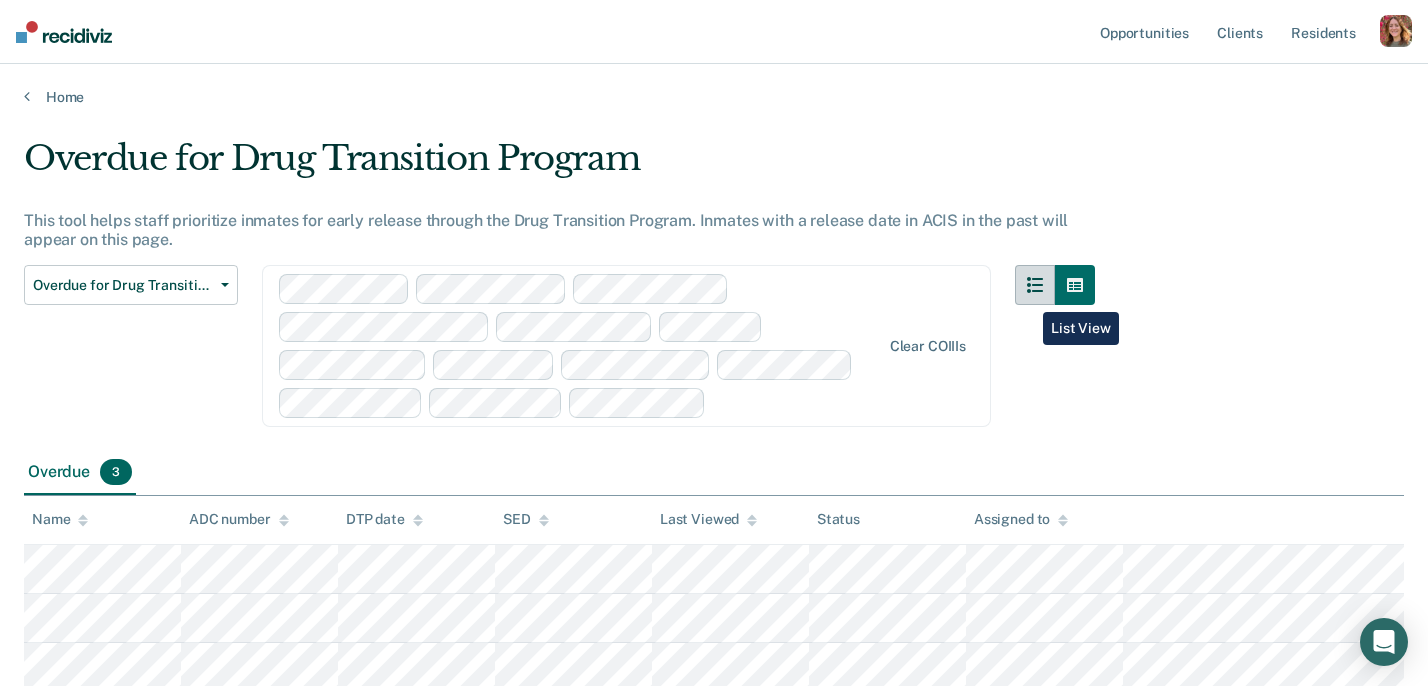 click at bounding box center (1035, 285) 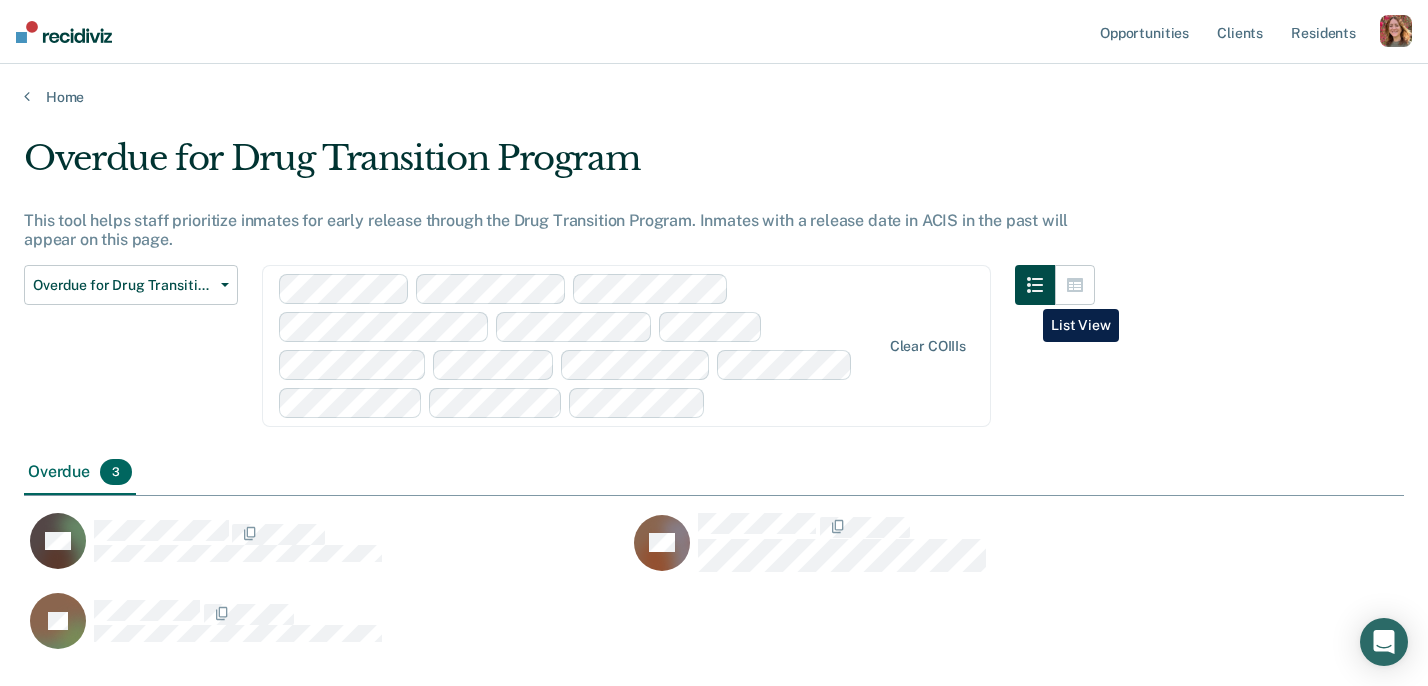 scroll, scrollTop: 1, scrollLeft: 1, axis: both 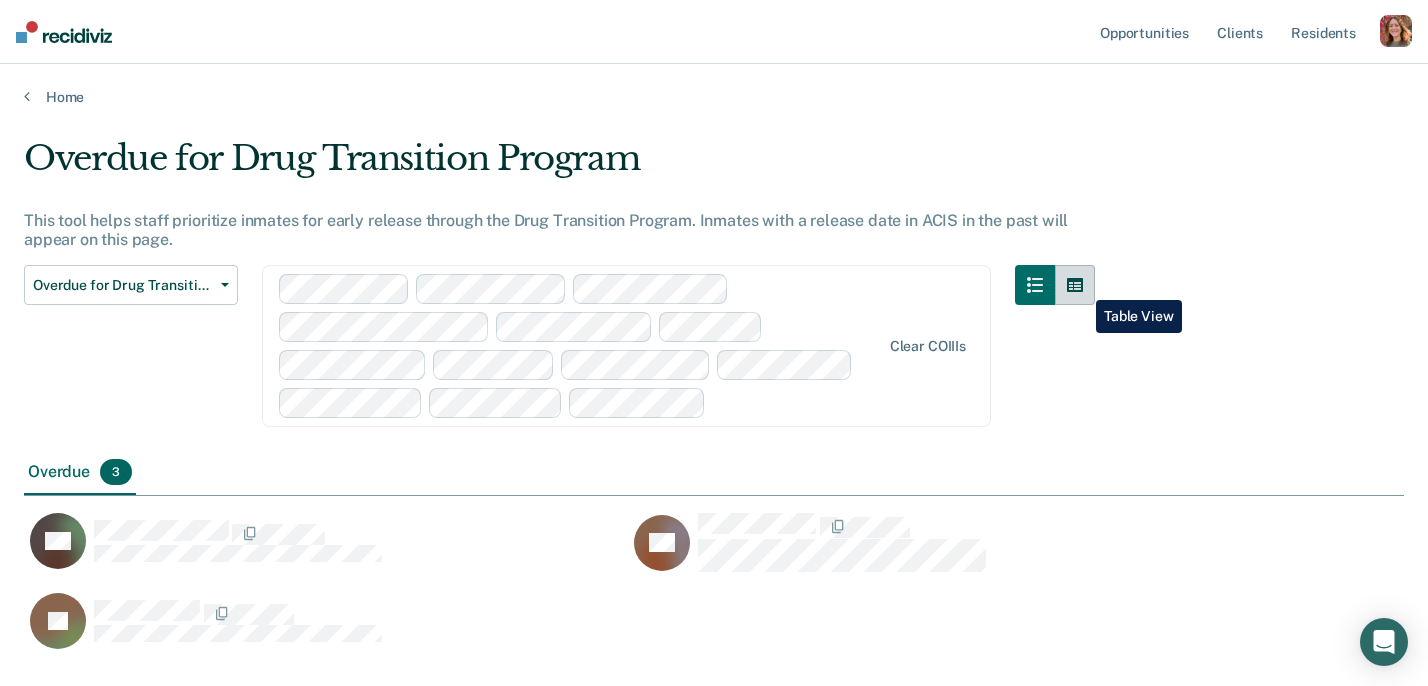 click 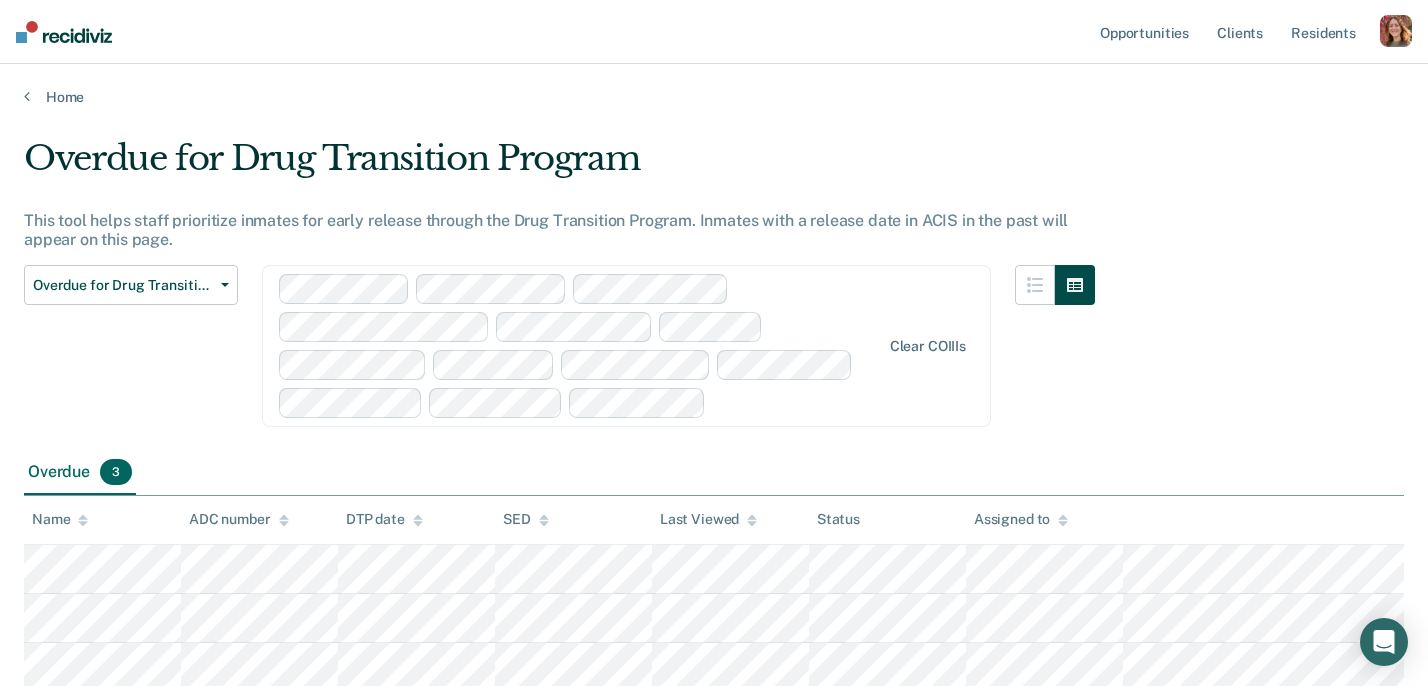 scroll, scrollTop: 4, scrollLeft: 0, axis: vertical 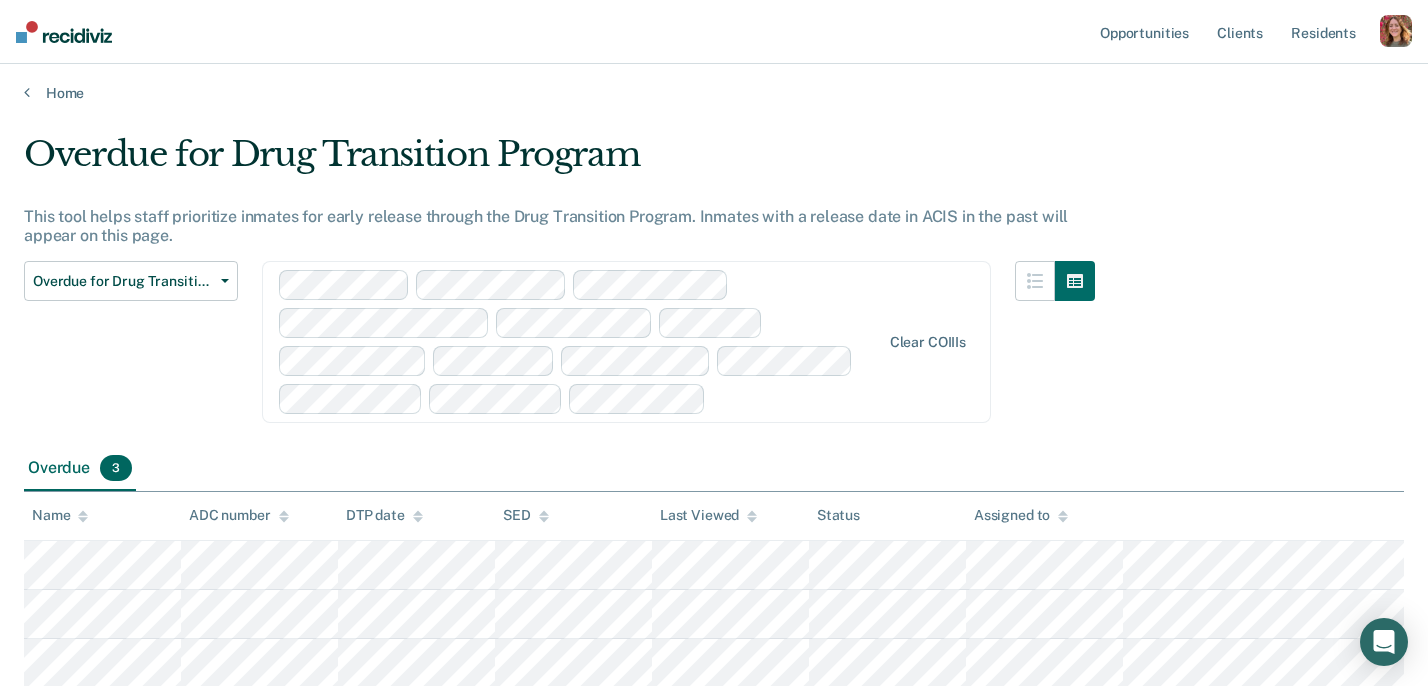 click 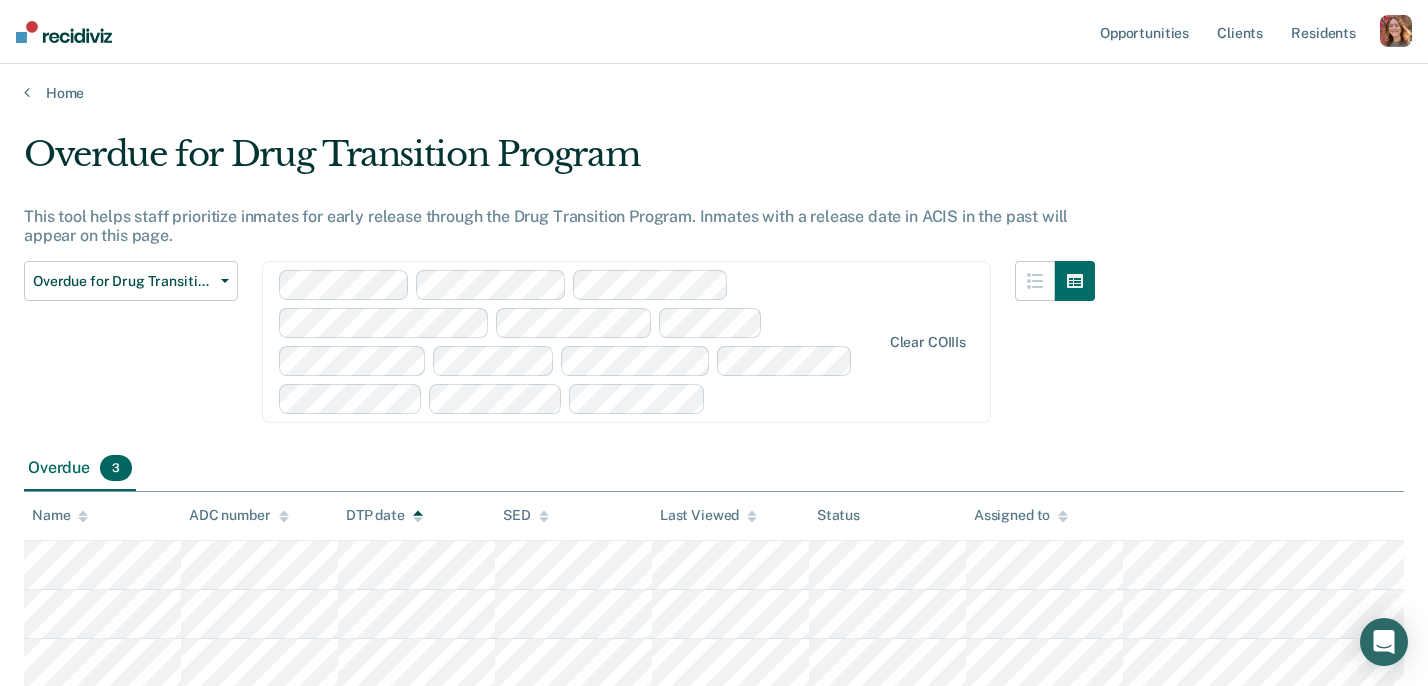 click 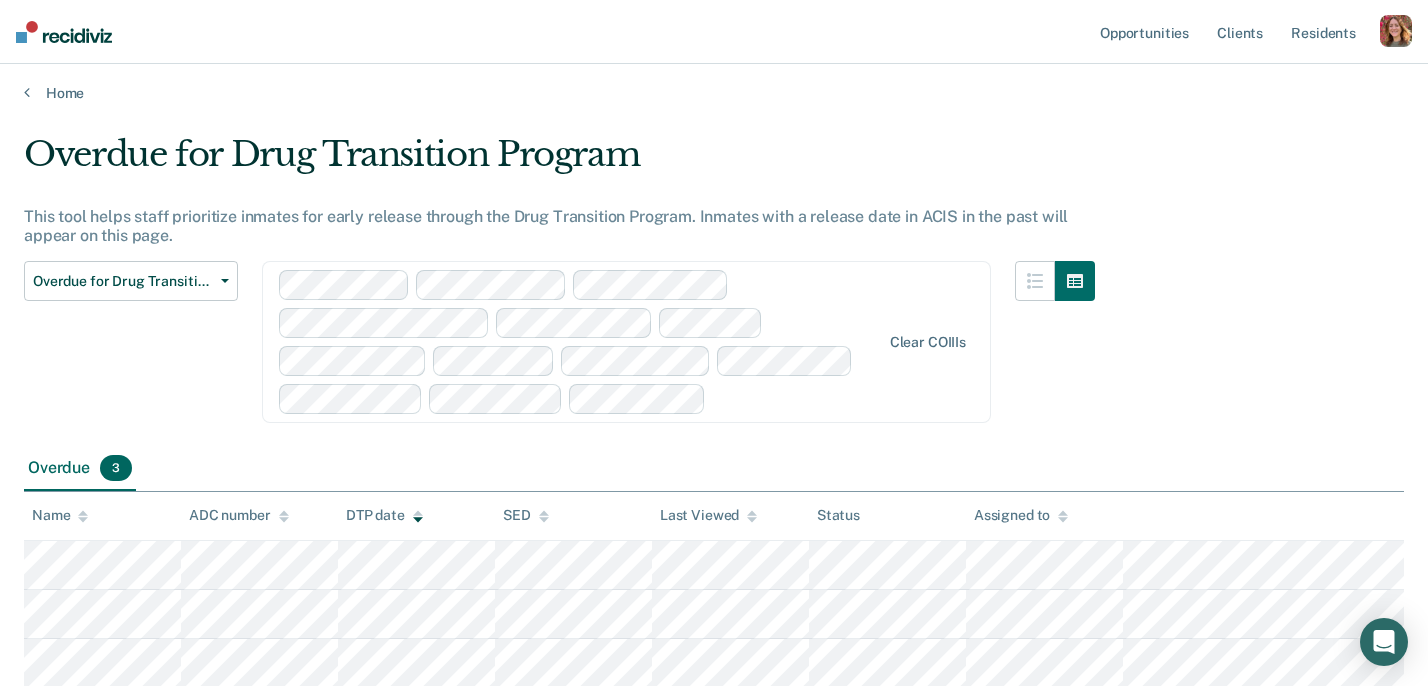 click 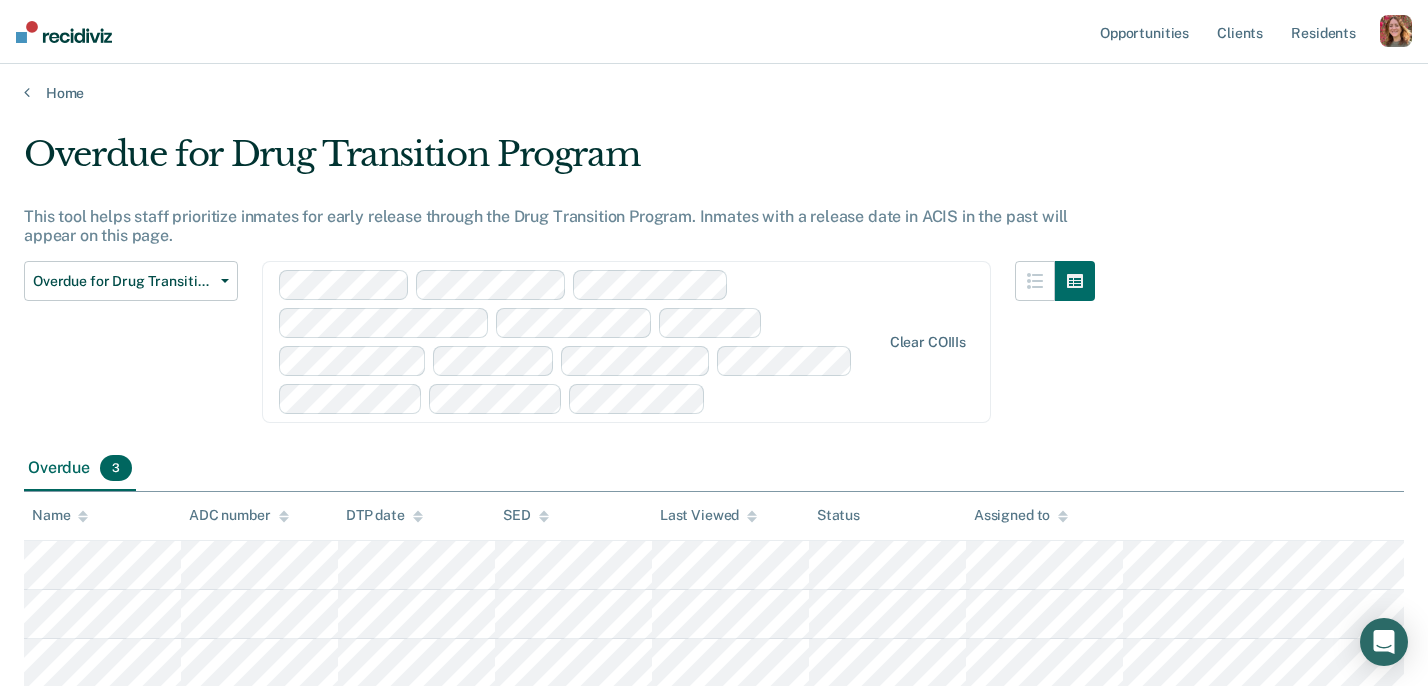 click 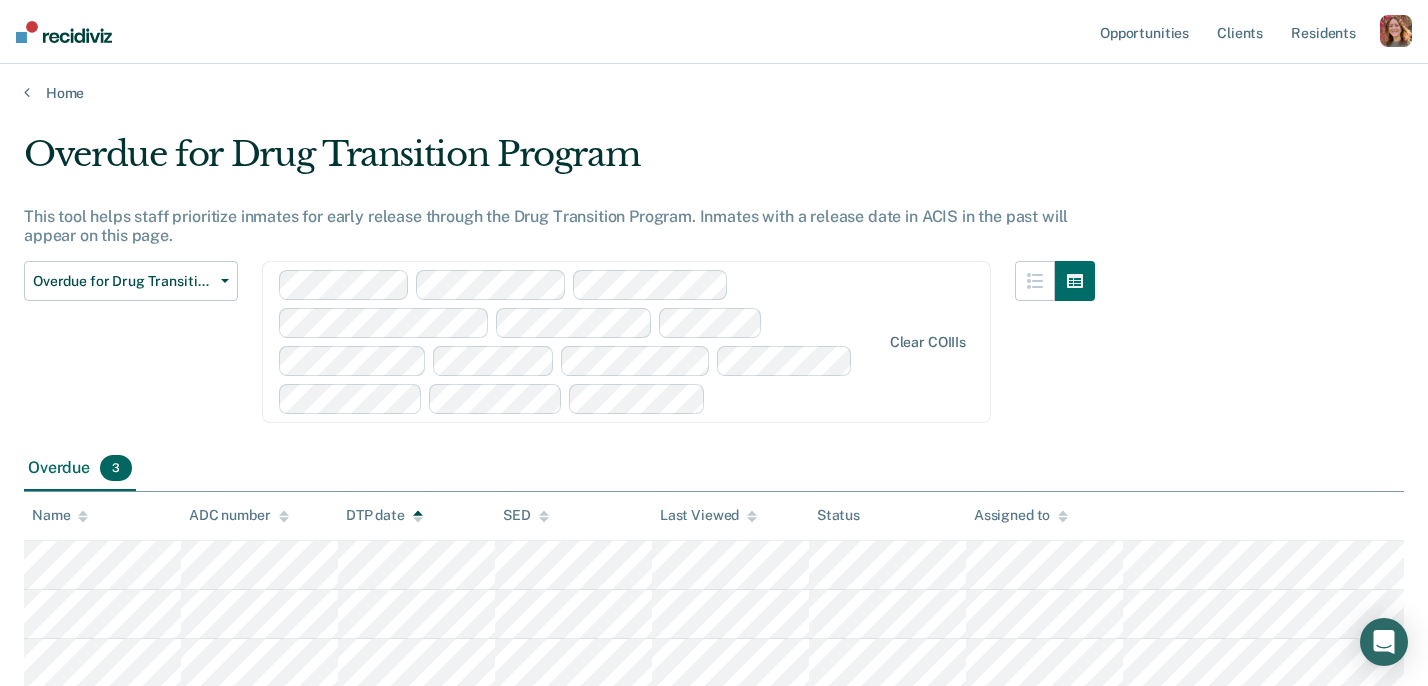 click 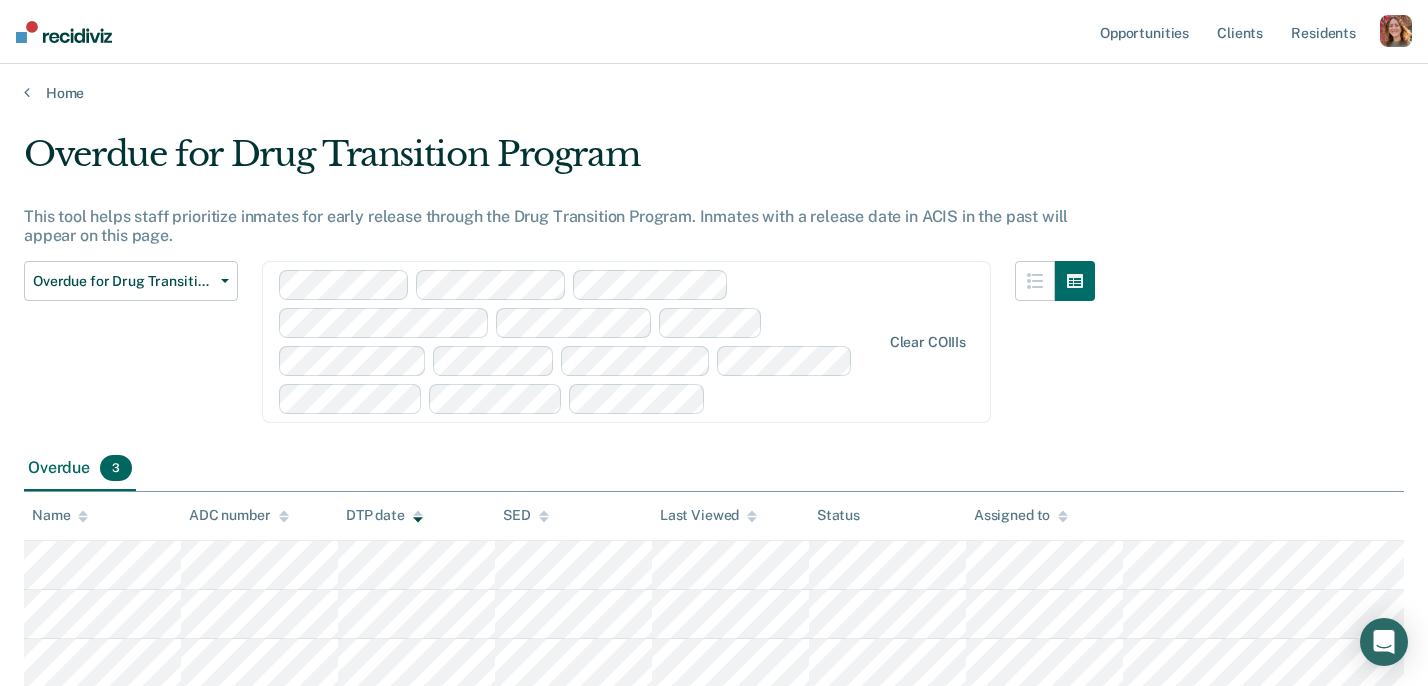 click 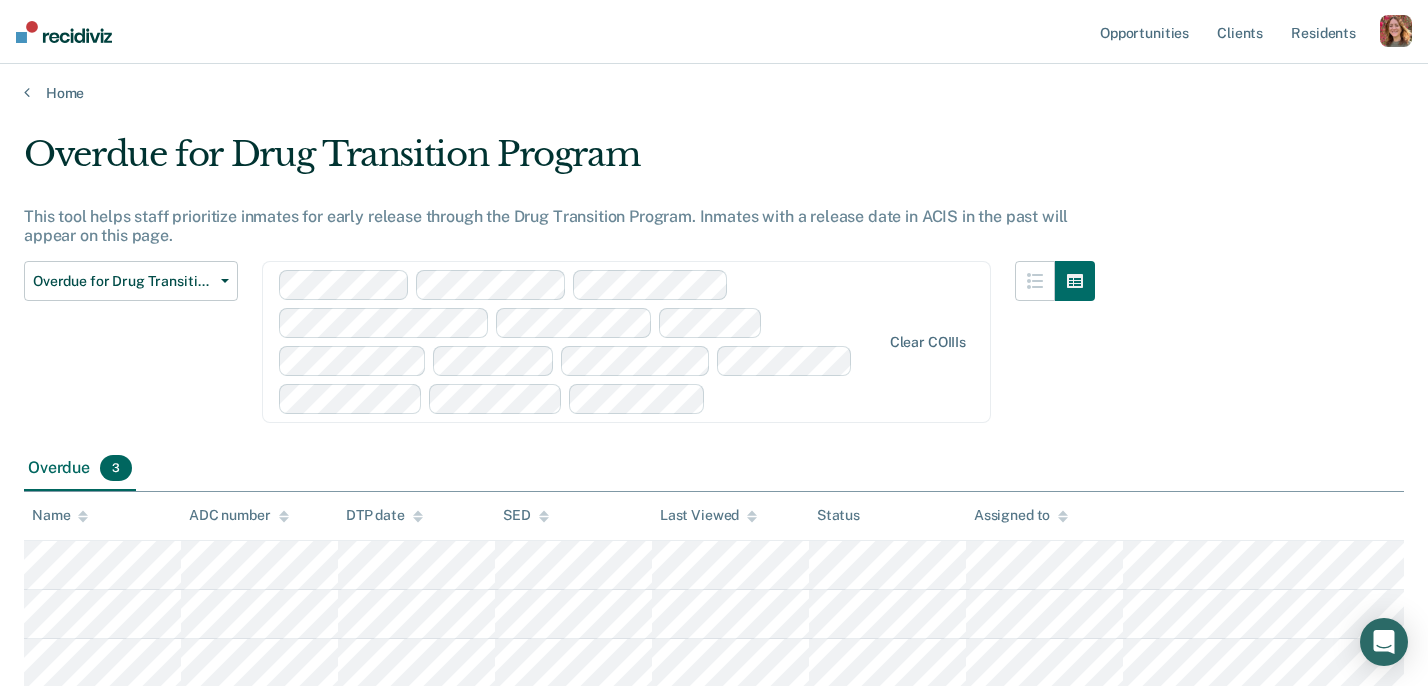 click 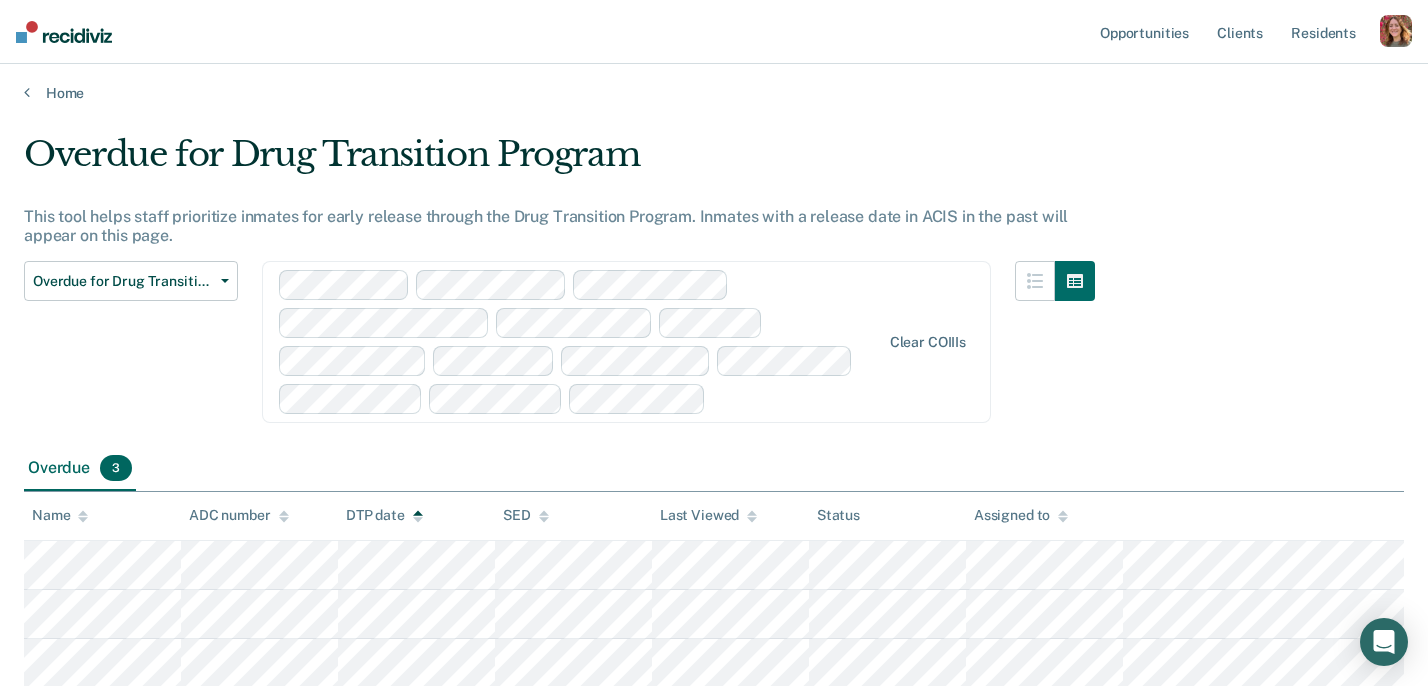 click 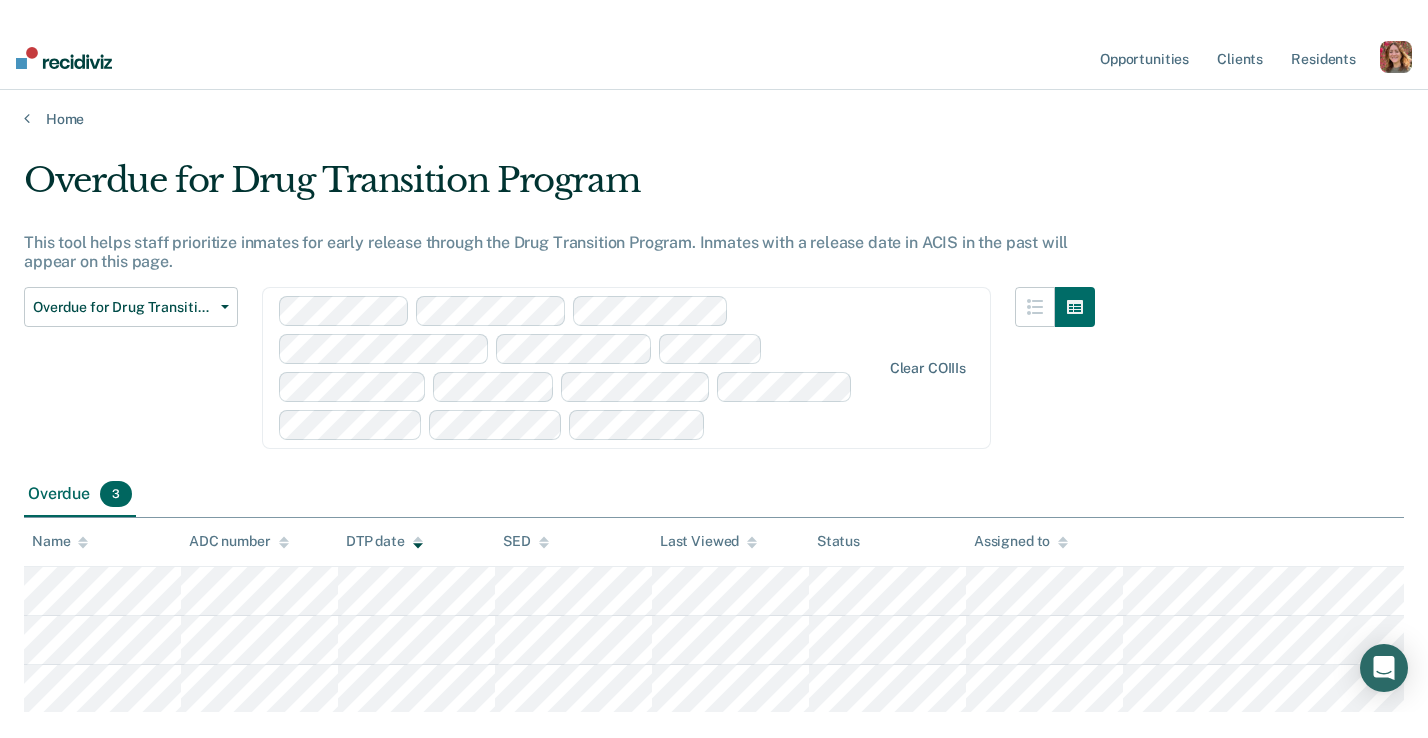 scroll, scrollTop: 0, scrollLeft: 0, axis: both 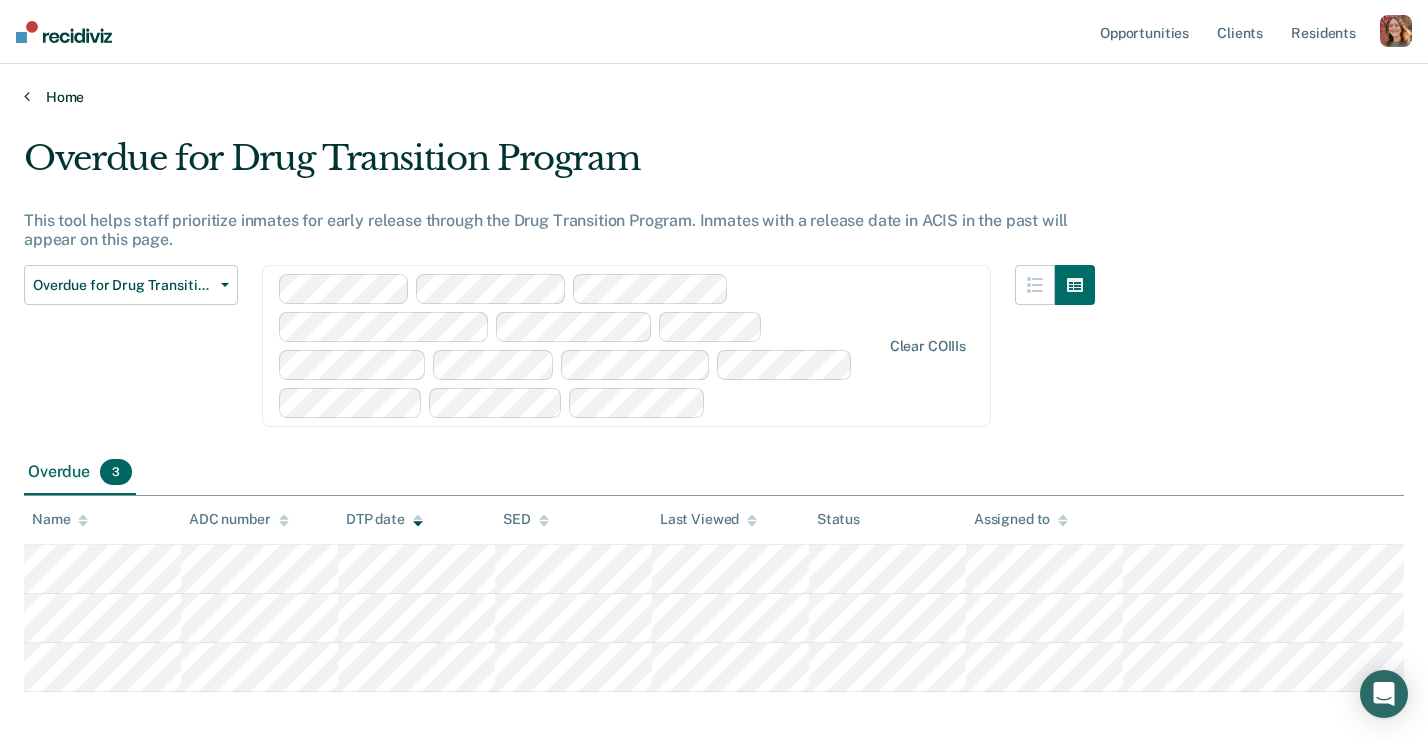 click on "Home" at bounding box center (714, 97) 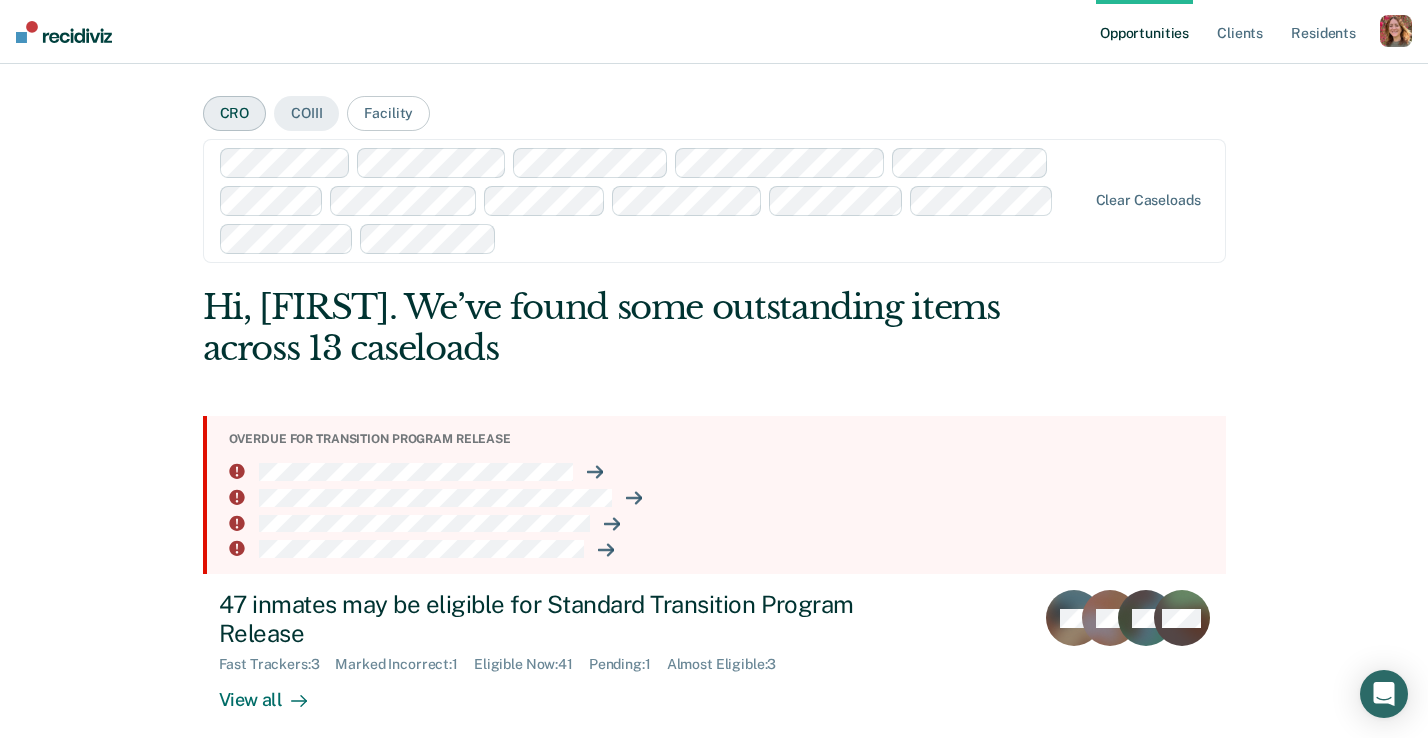click on "CRO" at bounding box center [235, 113] 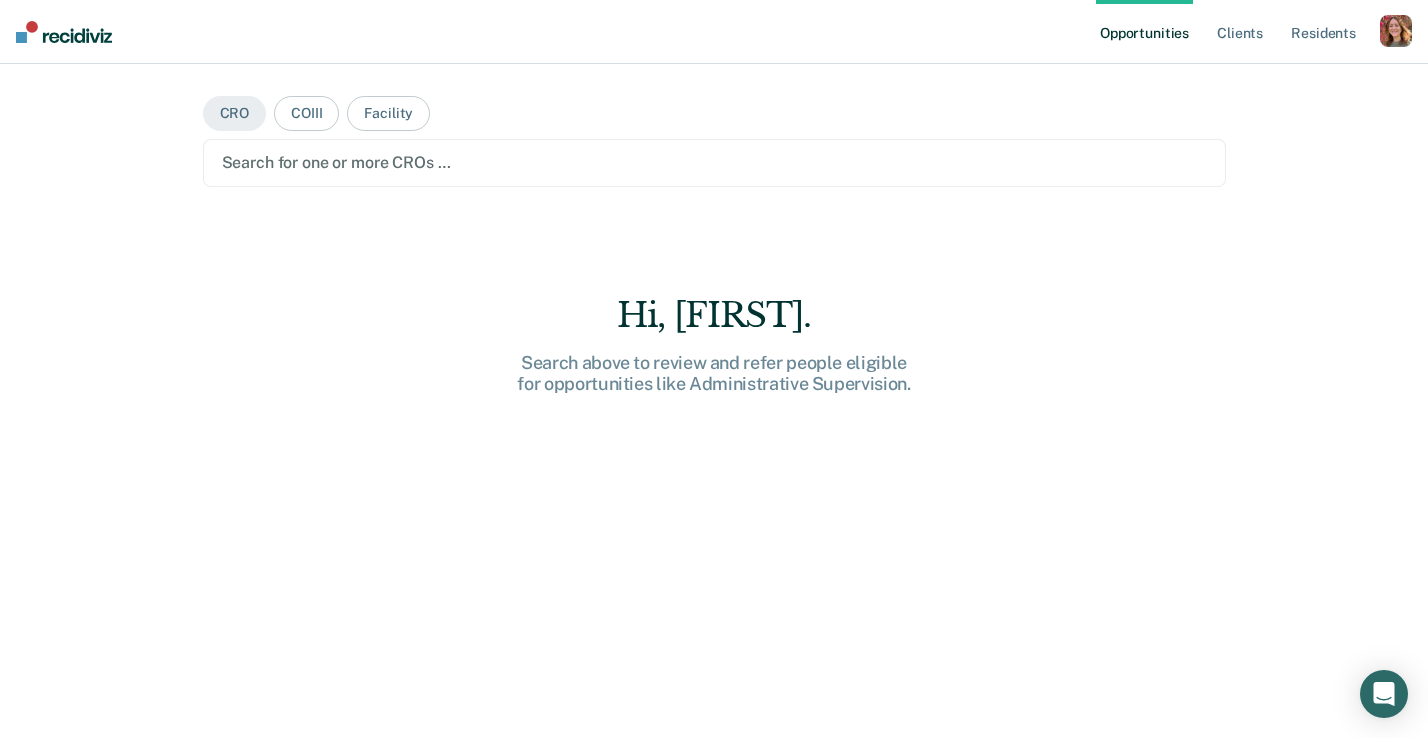 click at bounding box center [714, 162] 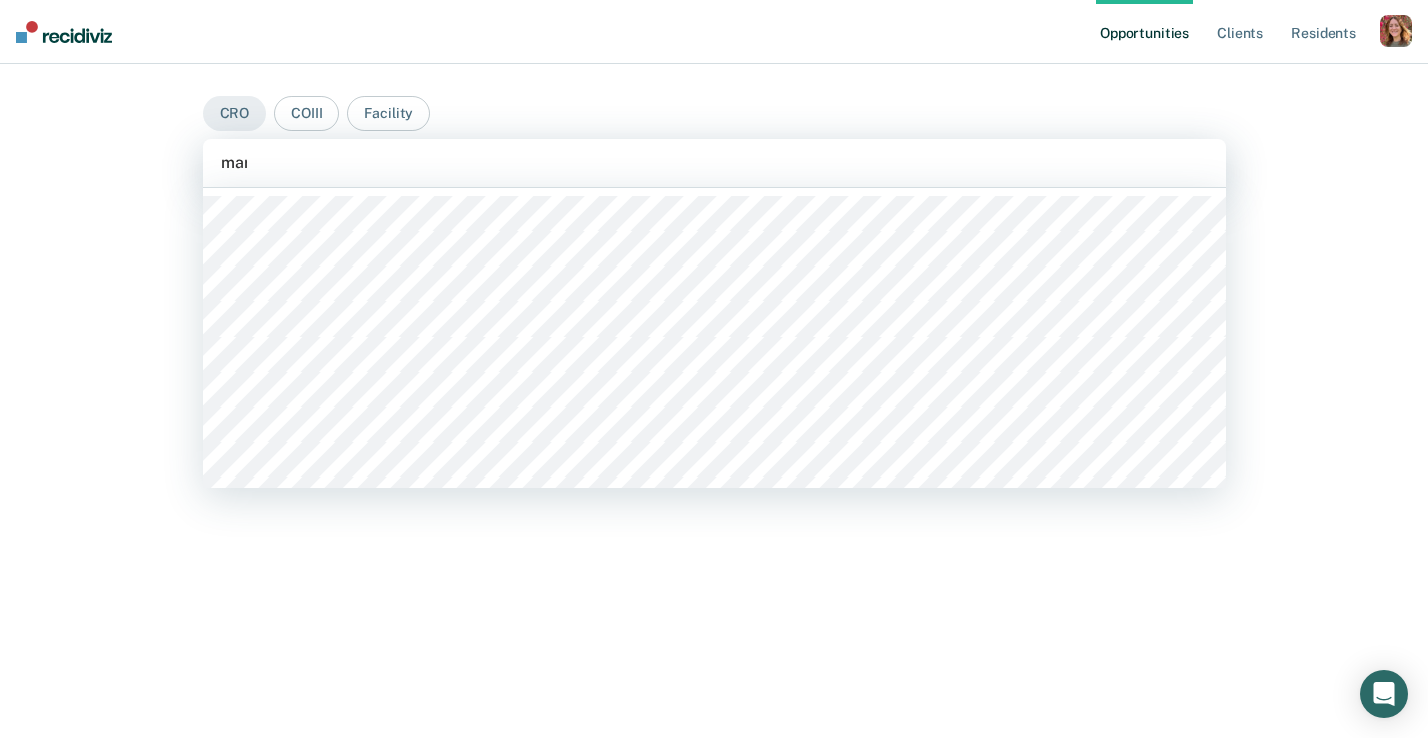 type on "mark" 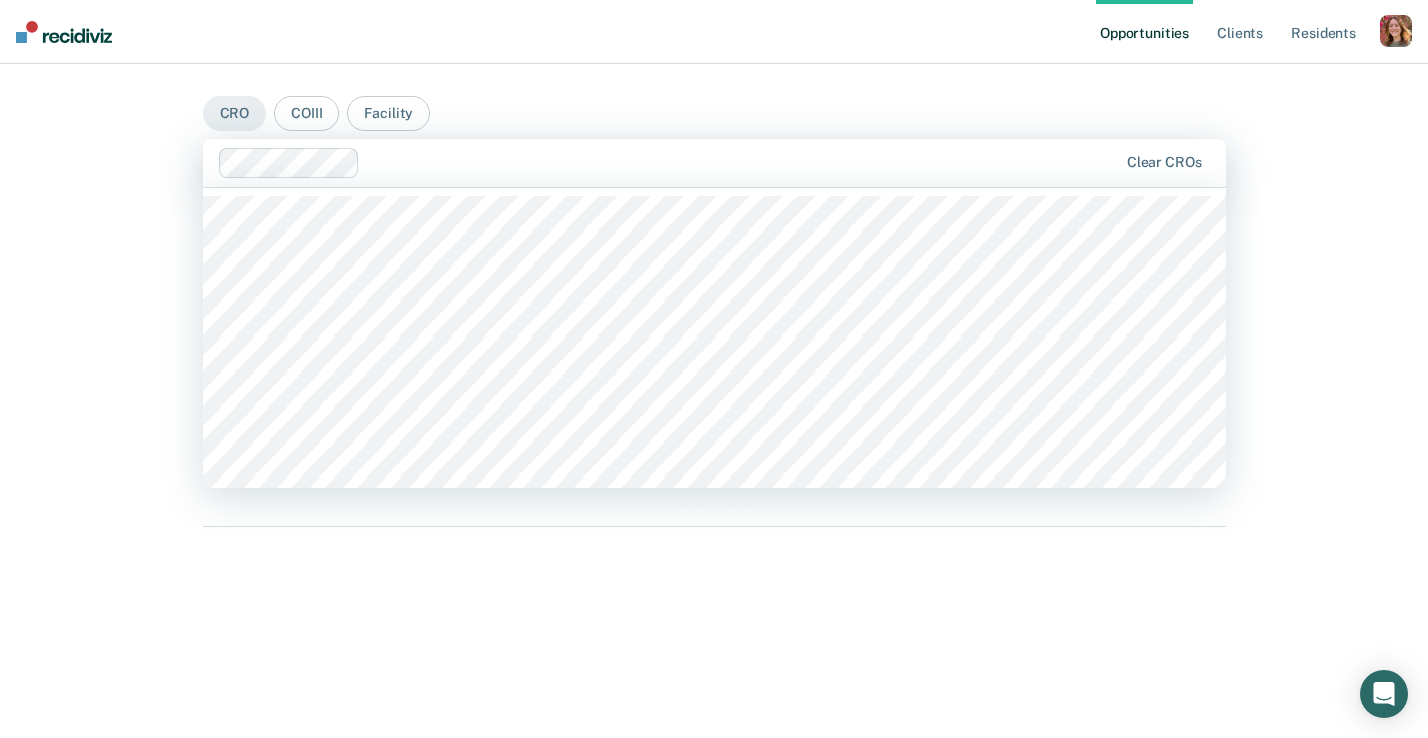 click at bounding box center [742, 162] 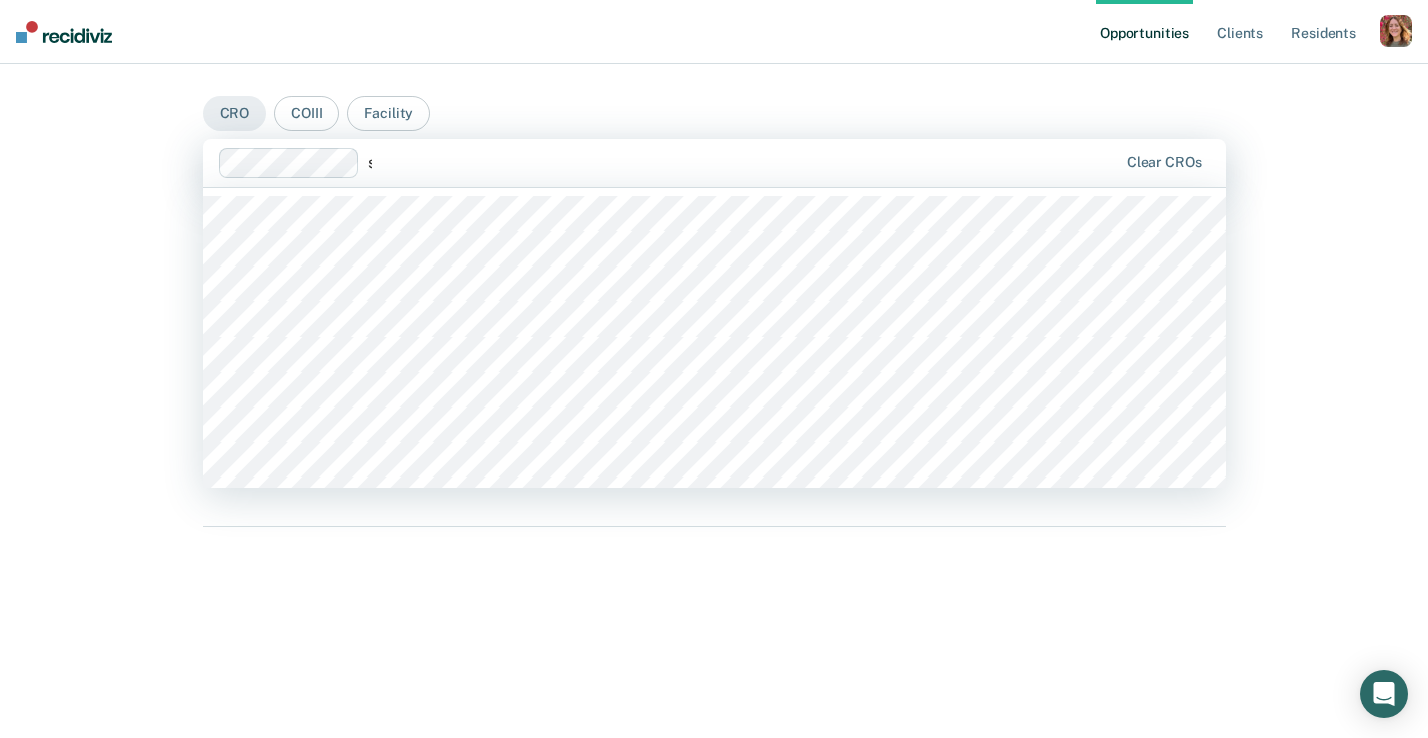 type on "sh" 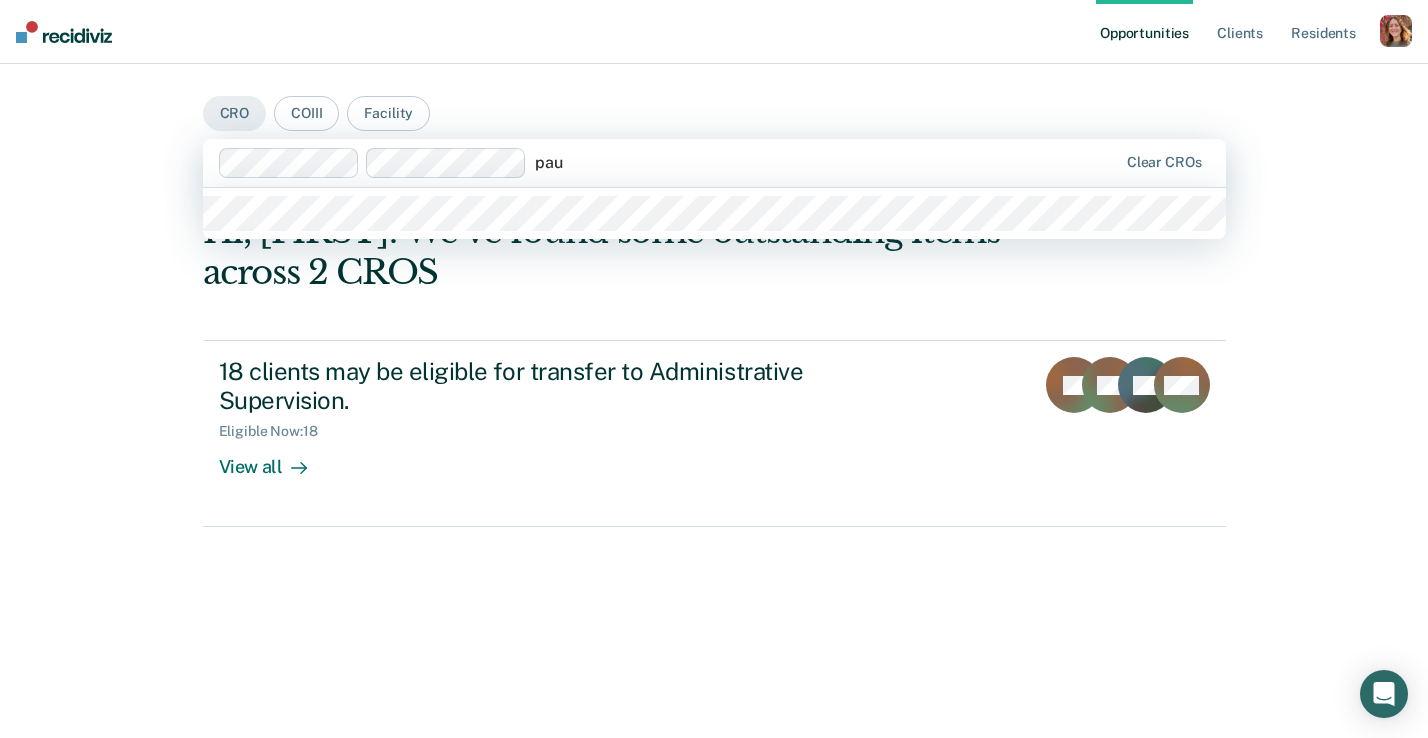 type on "paul" 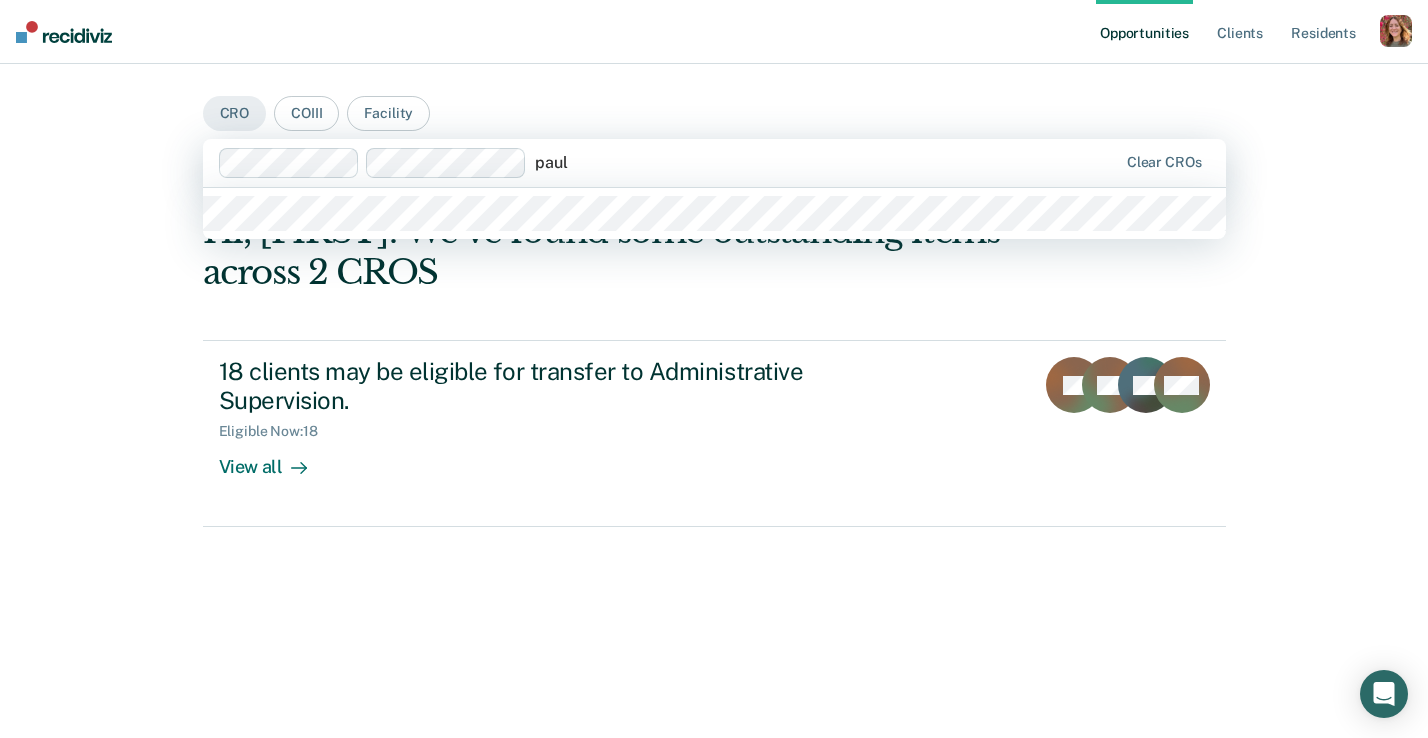 type 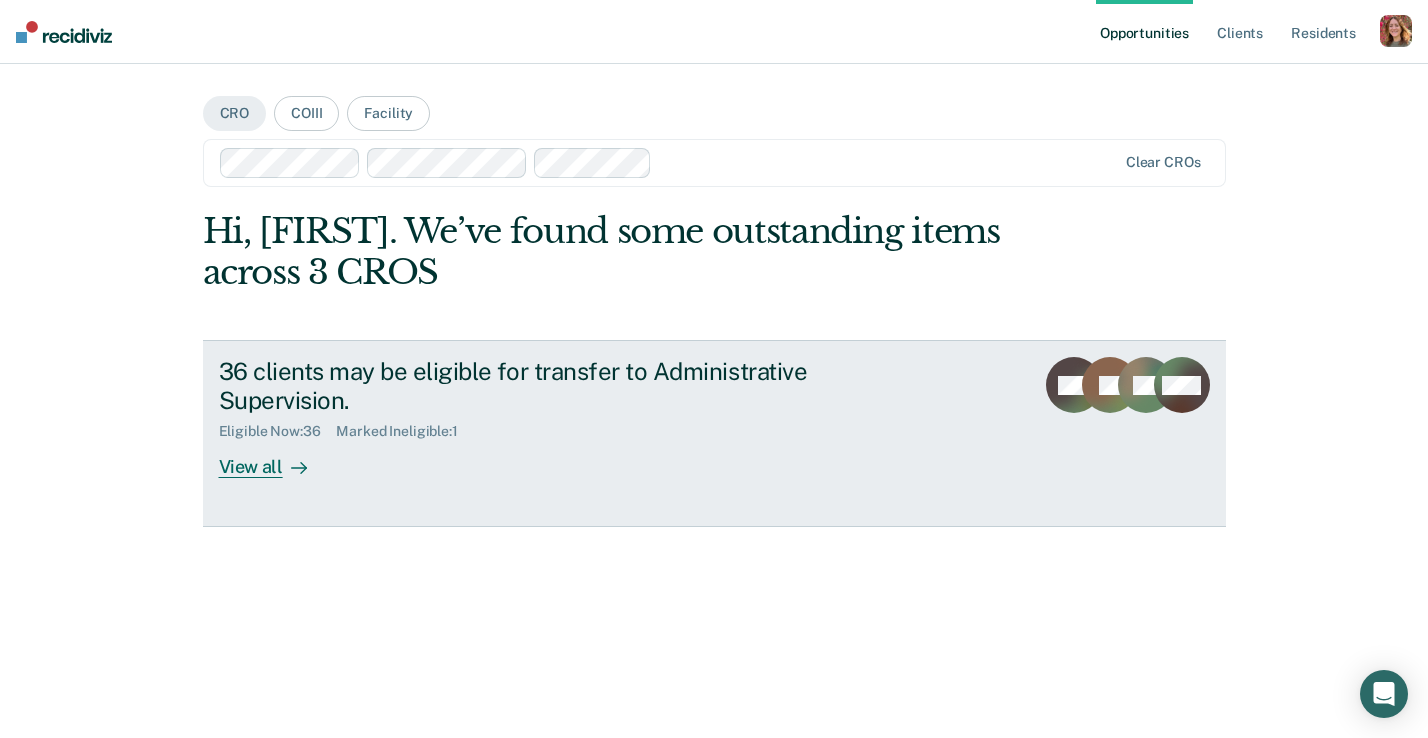 click on "View all" at bounding box center [275, 459] 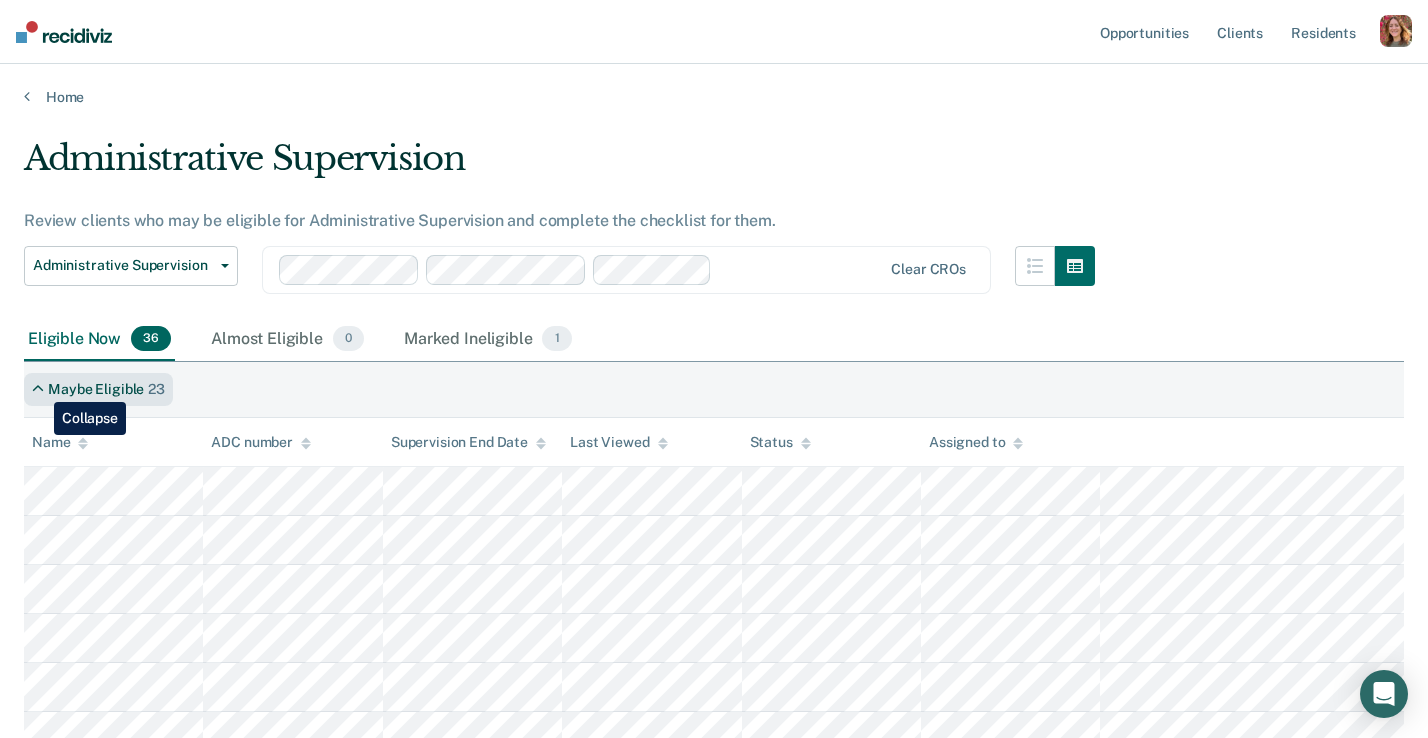 click at bounding box center [38, 389] 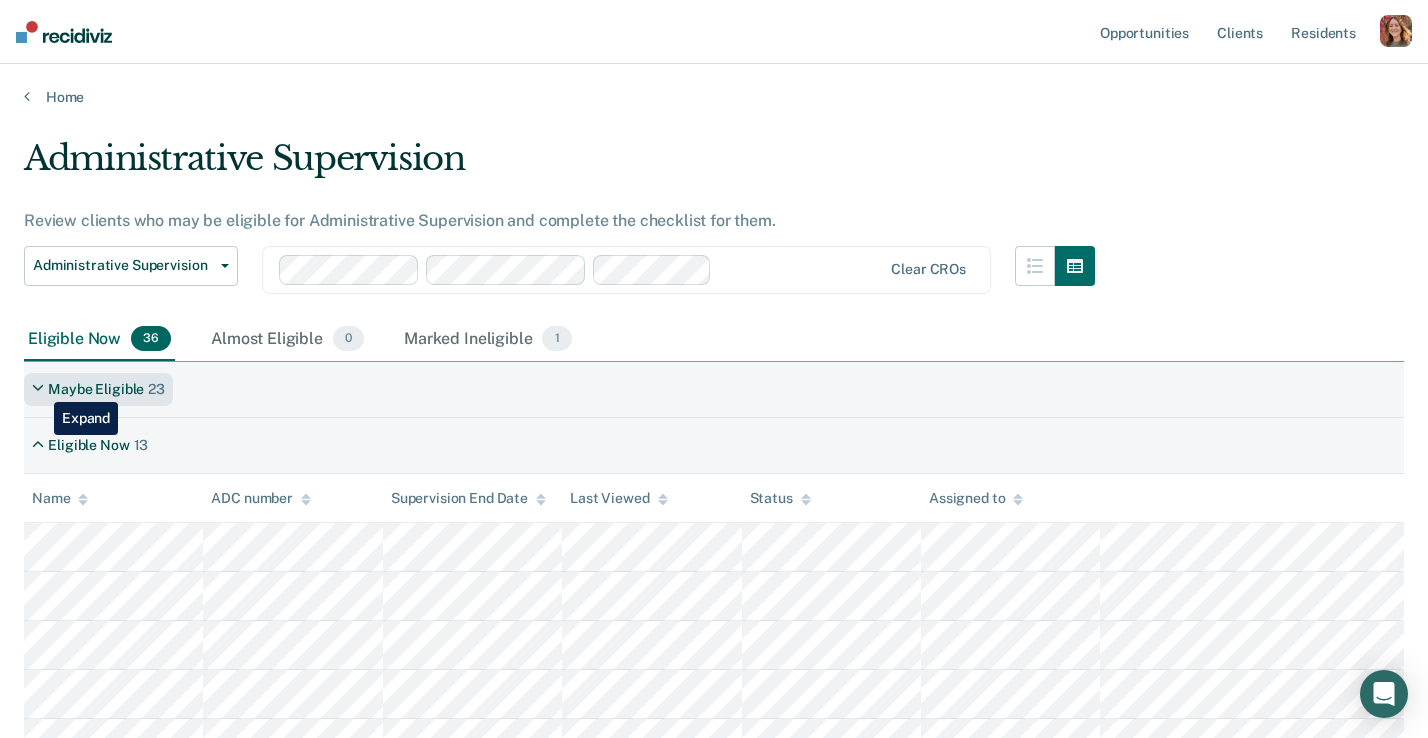 click at bounding box center (38, 389) 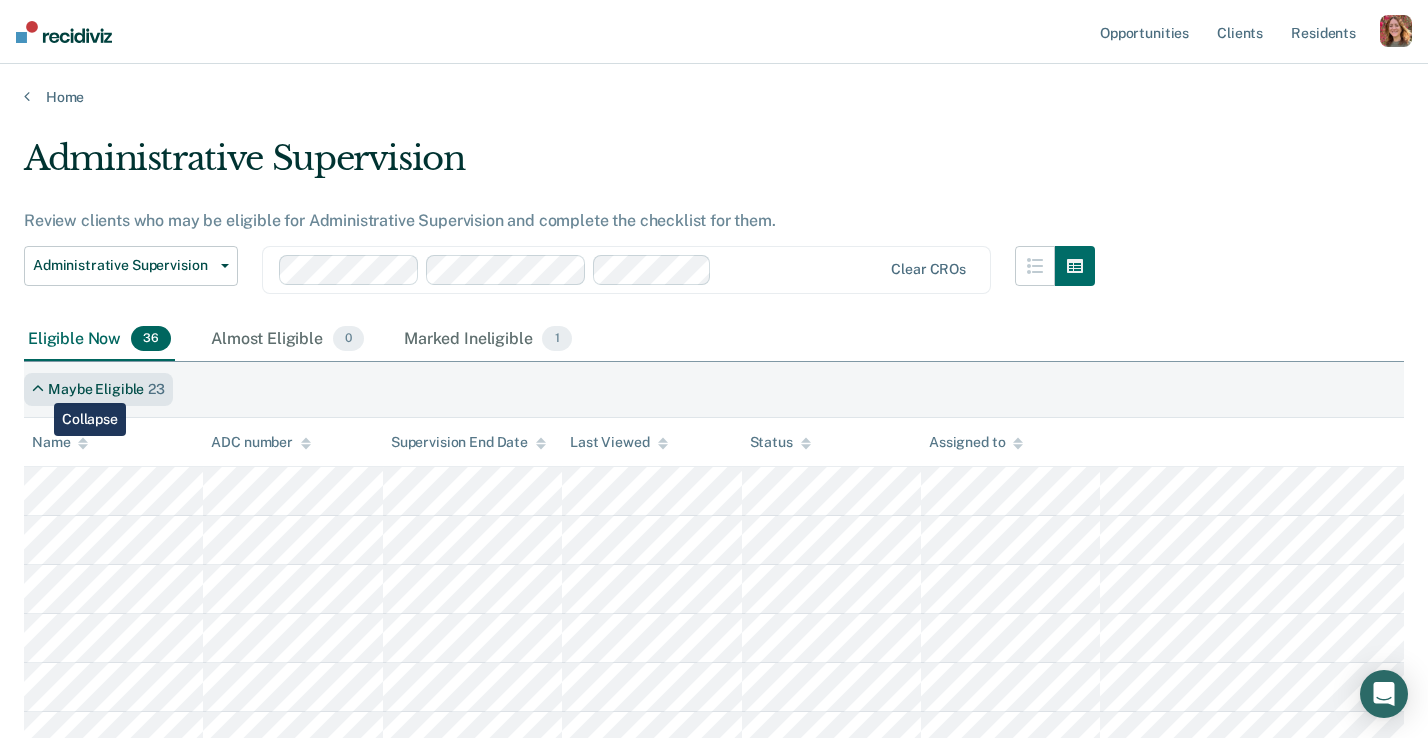 click at bounding box center [38, 389] 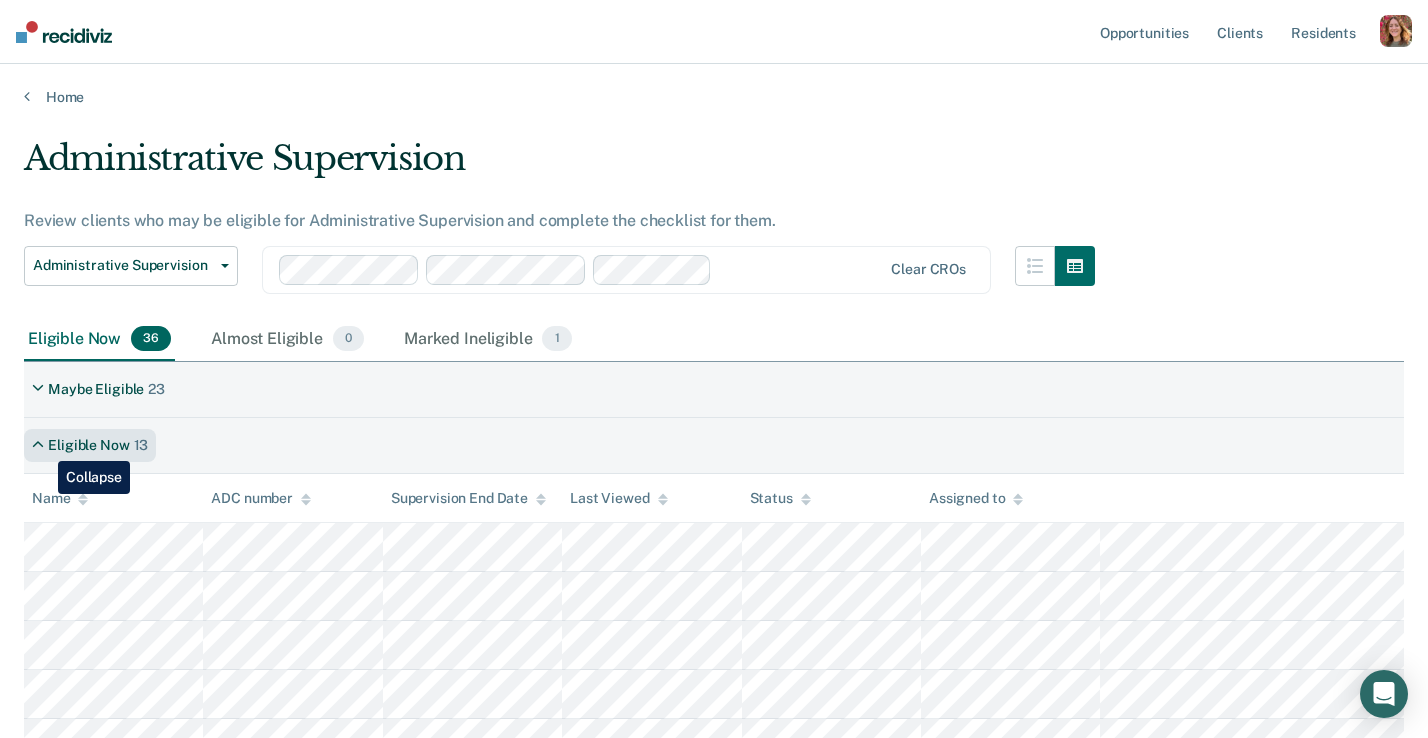 click at bounding box center [38, 445] 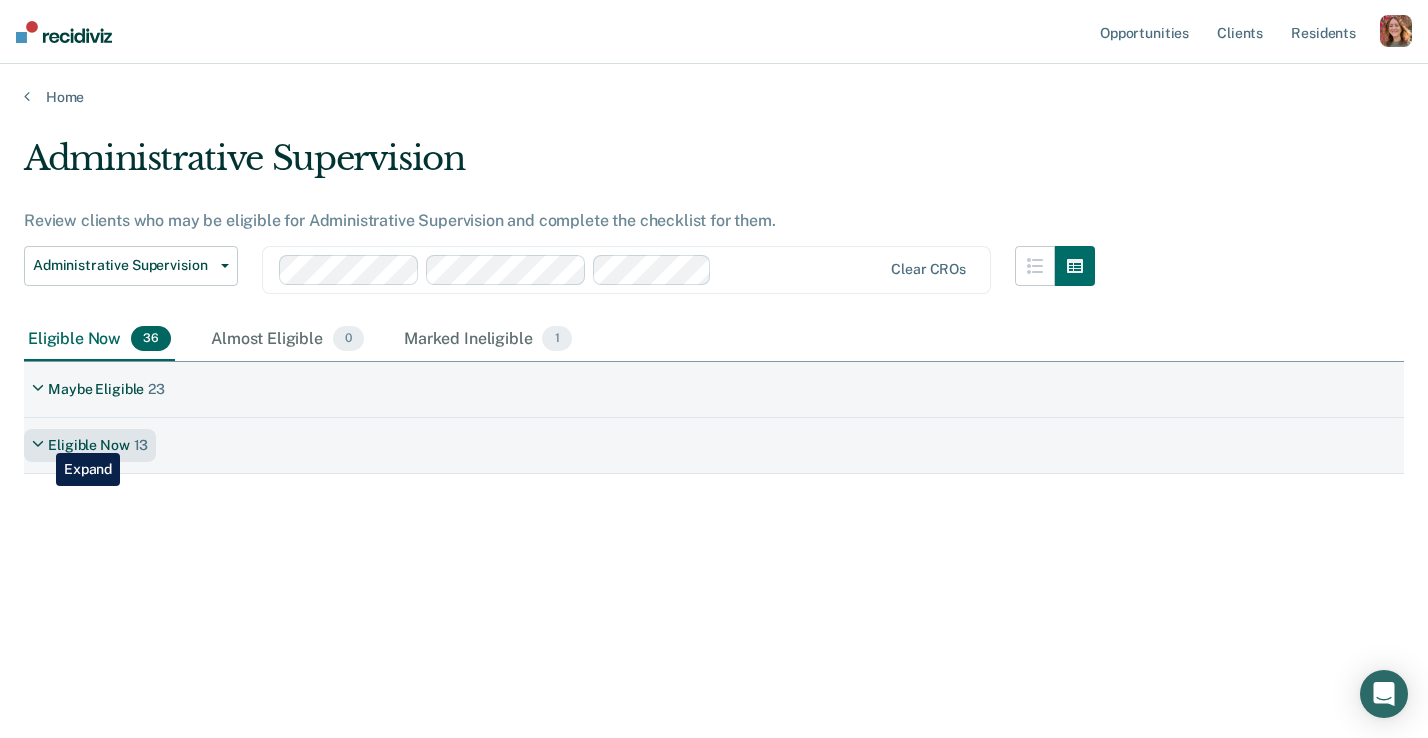 click at bounding box center [38, 445] 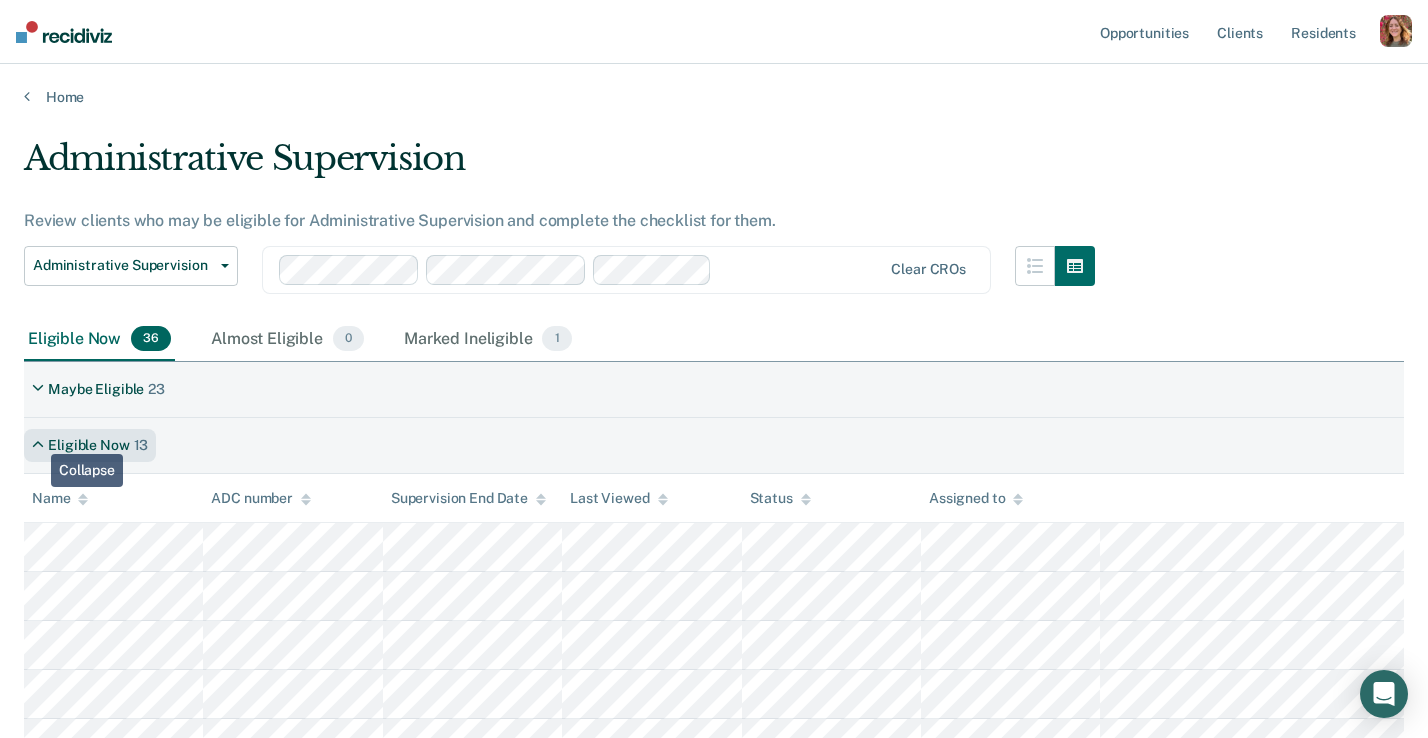 click at bounding box center [38, 445] 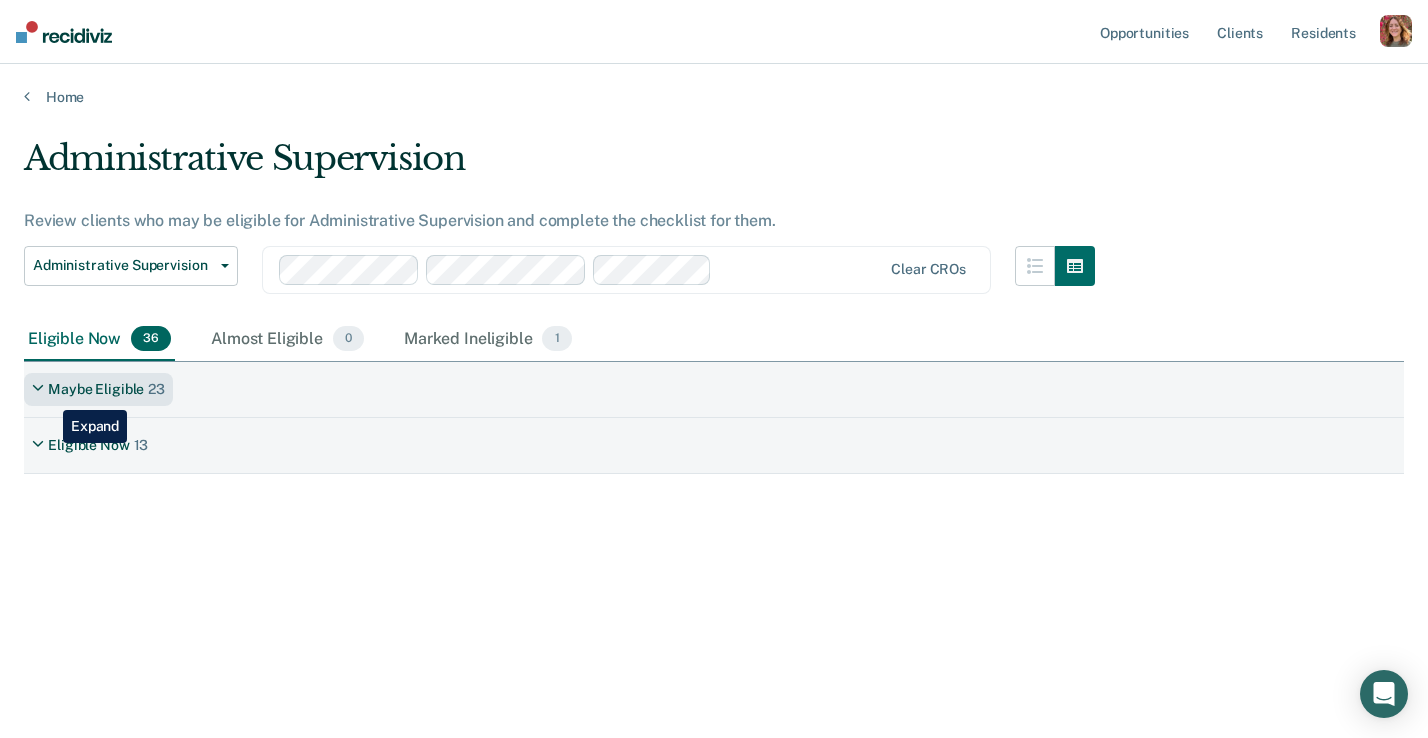 click on "Maybe Eligible" at bounding box center (96, 389) 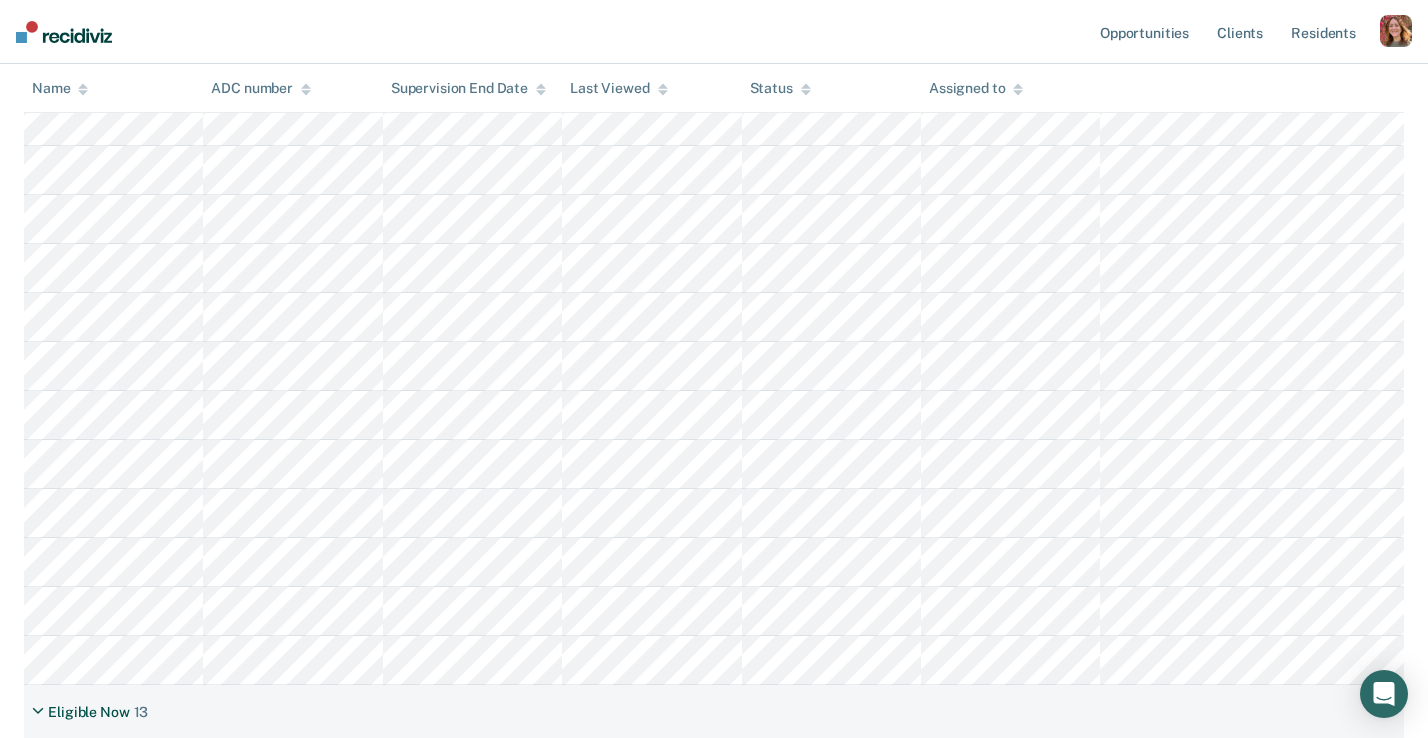 scroll, scrollTop: 1055, scrollLeft: 0, axis: vertical 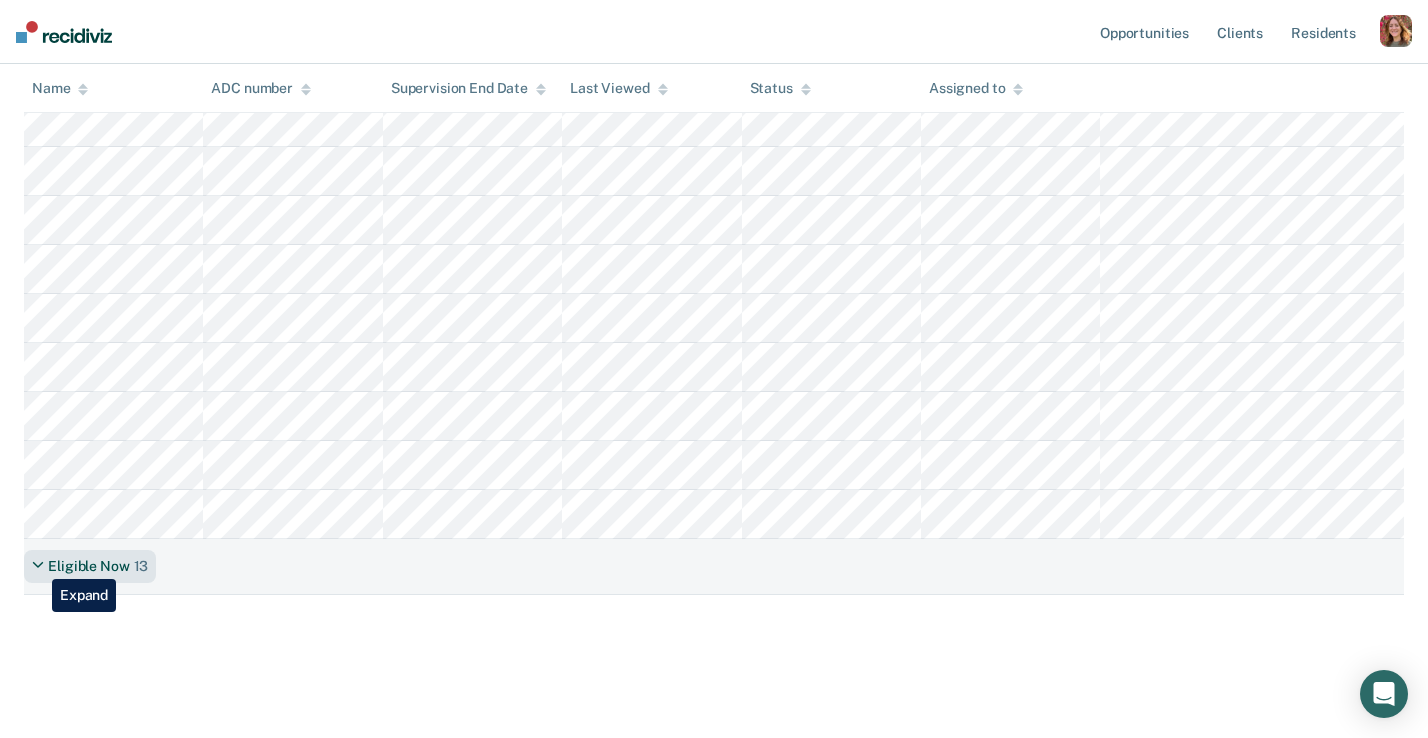 click at bounding box center (38, 566) 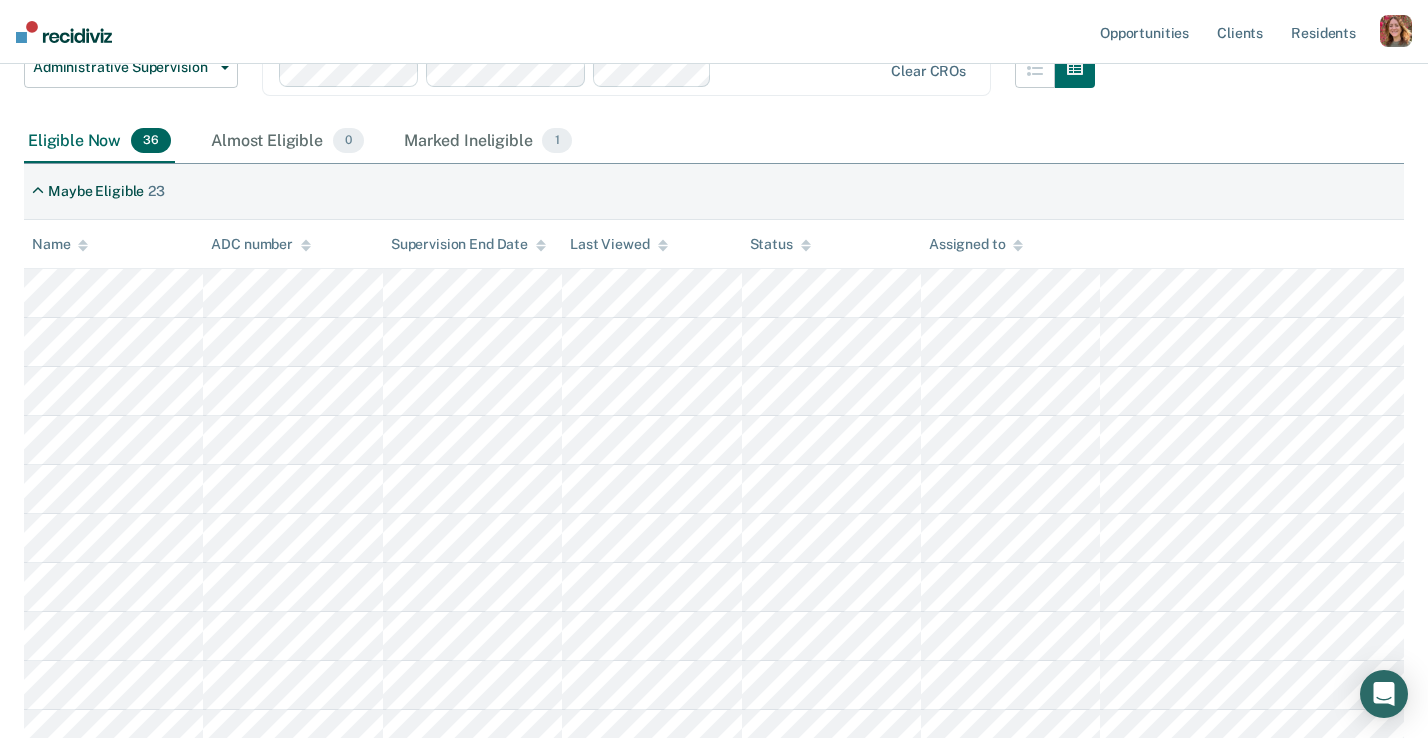 scroll, scrollTop: 0, scrollLeft: 0, axis: both 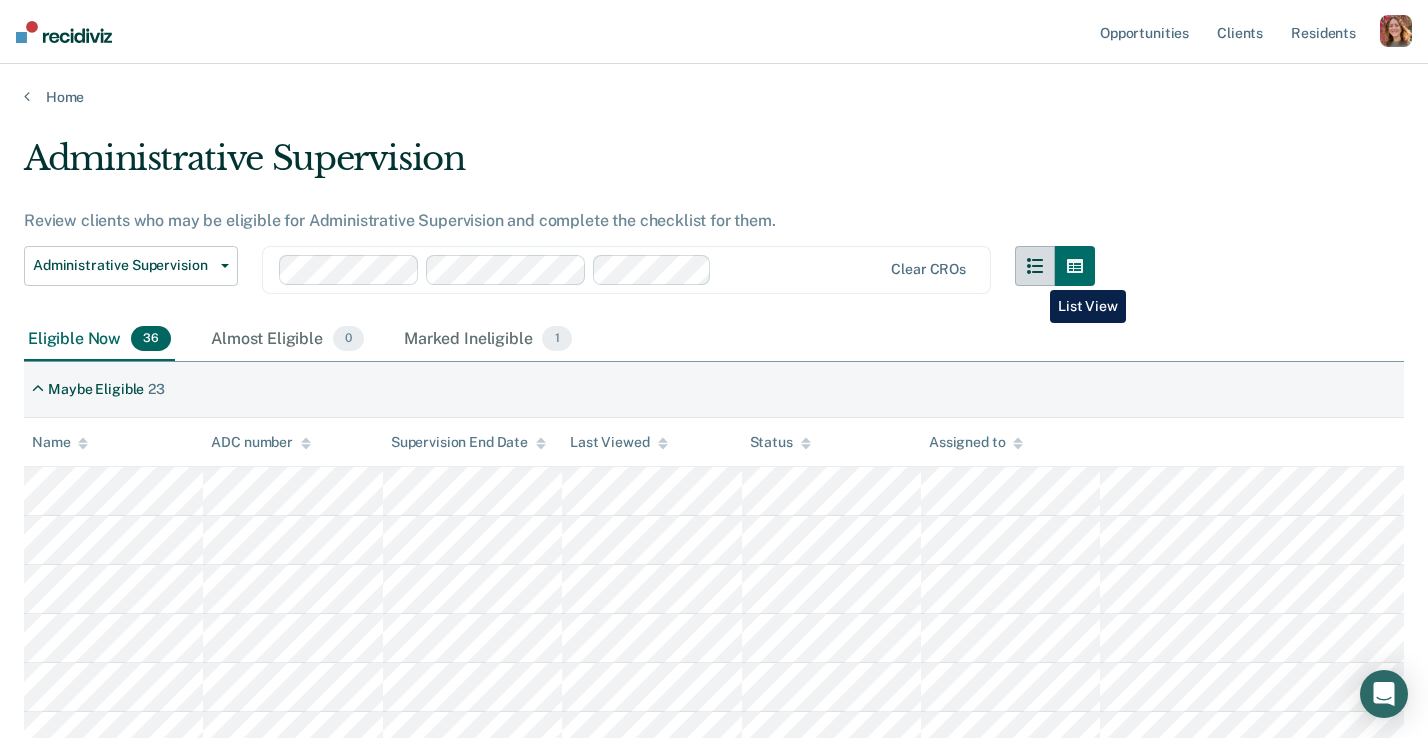 click at bounding box center (1035, 266) 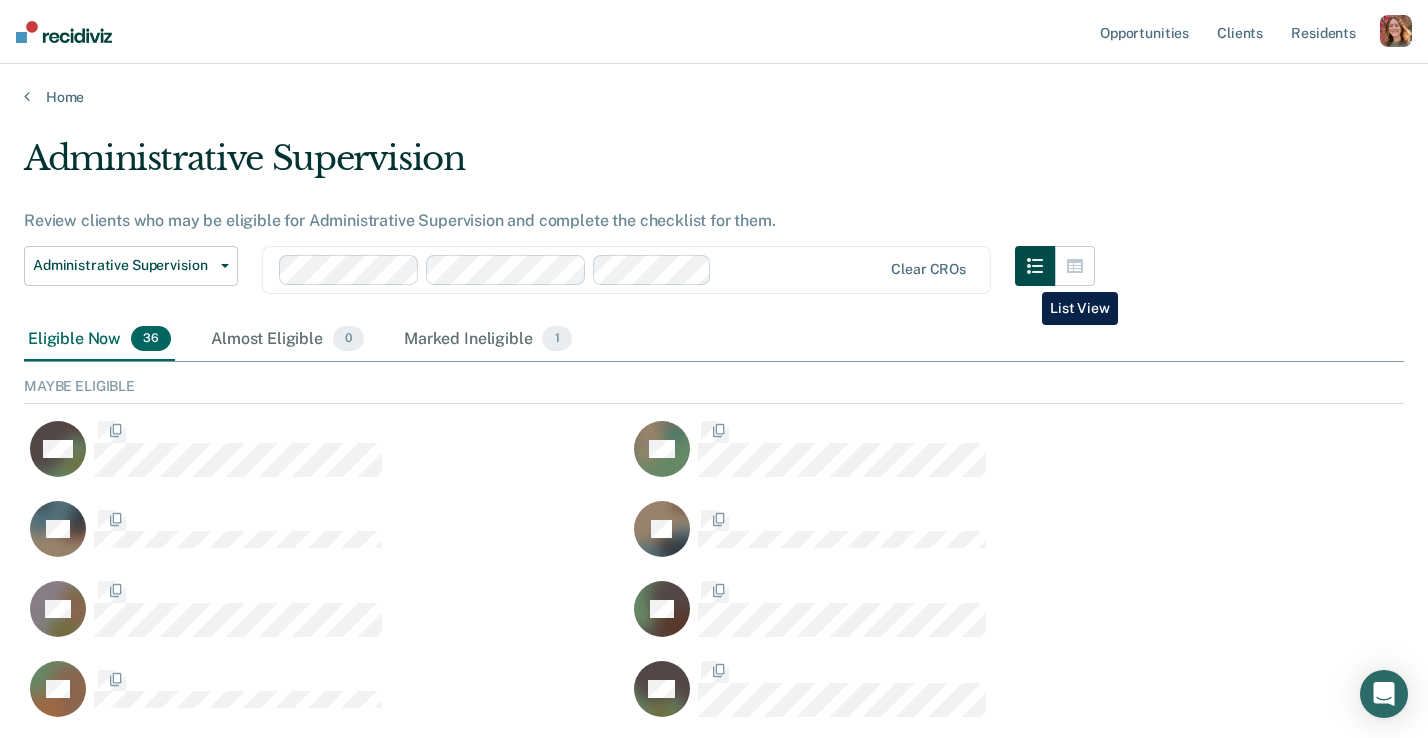 scroll, scrollTop: 1, scrollLeft: 1, axis: both 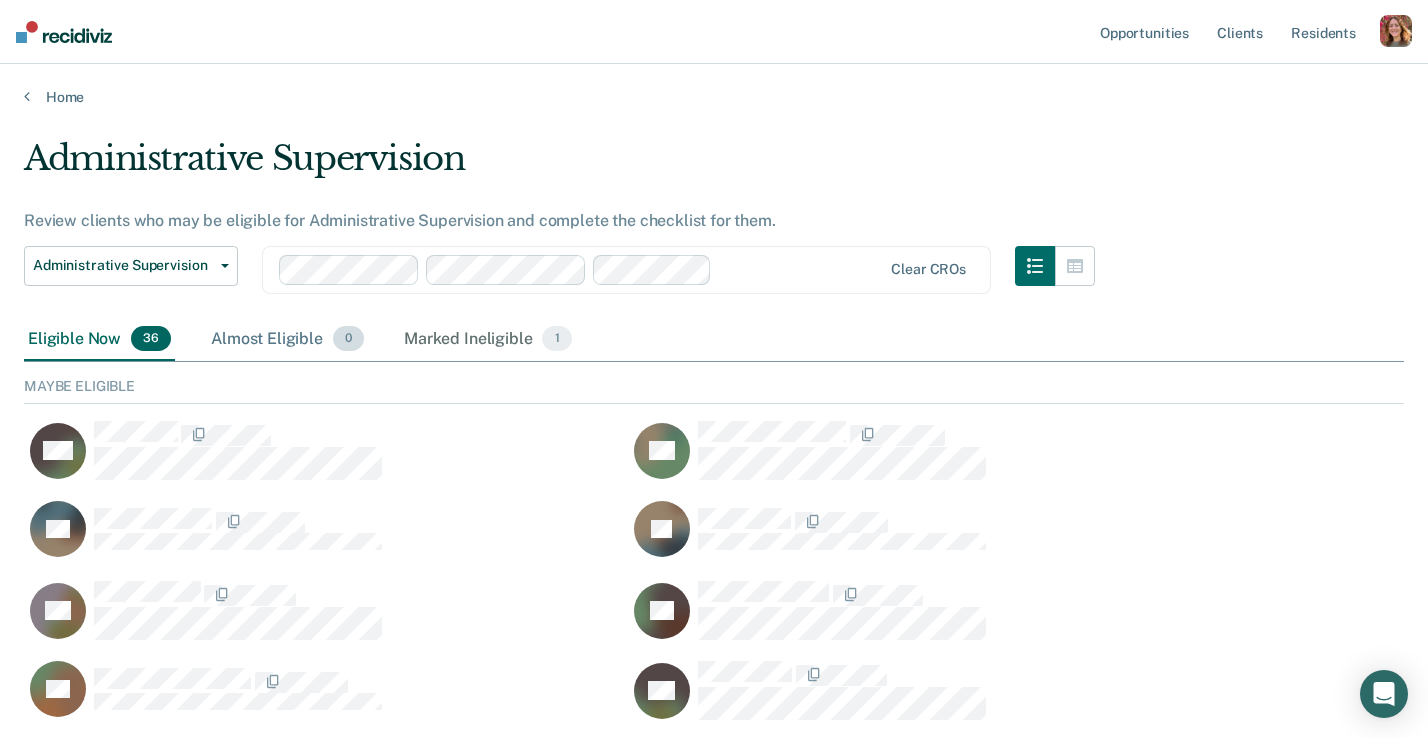 click on "Almost Eligible 0" at bounding box center [287, 340] 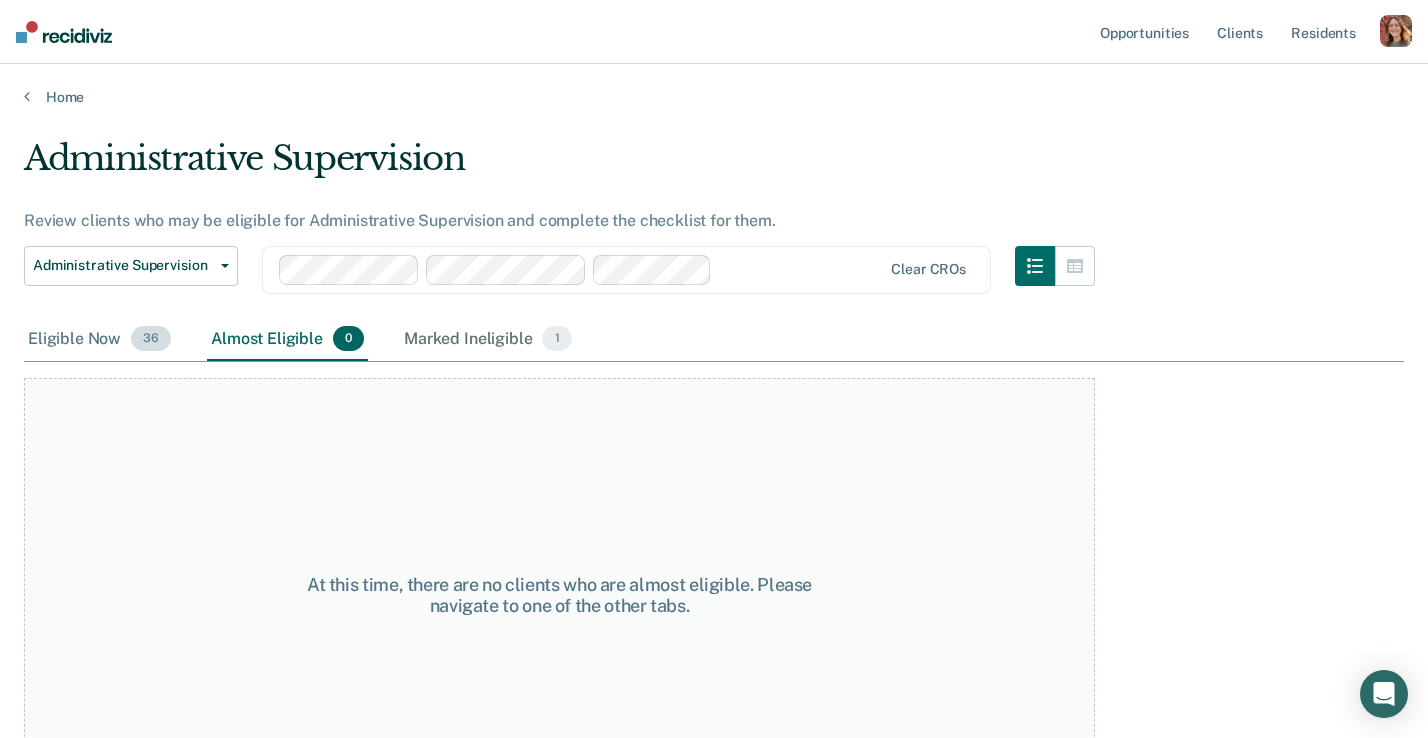 click on "Eligible Now 36" at bounding box center [99, 340] 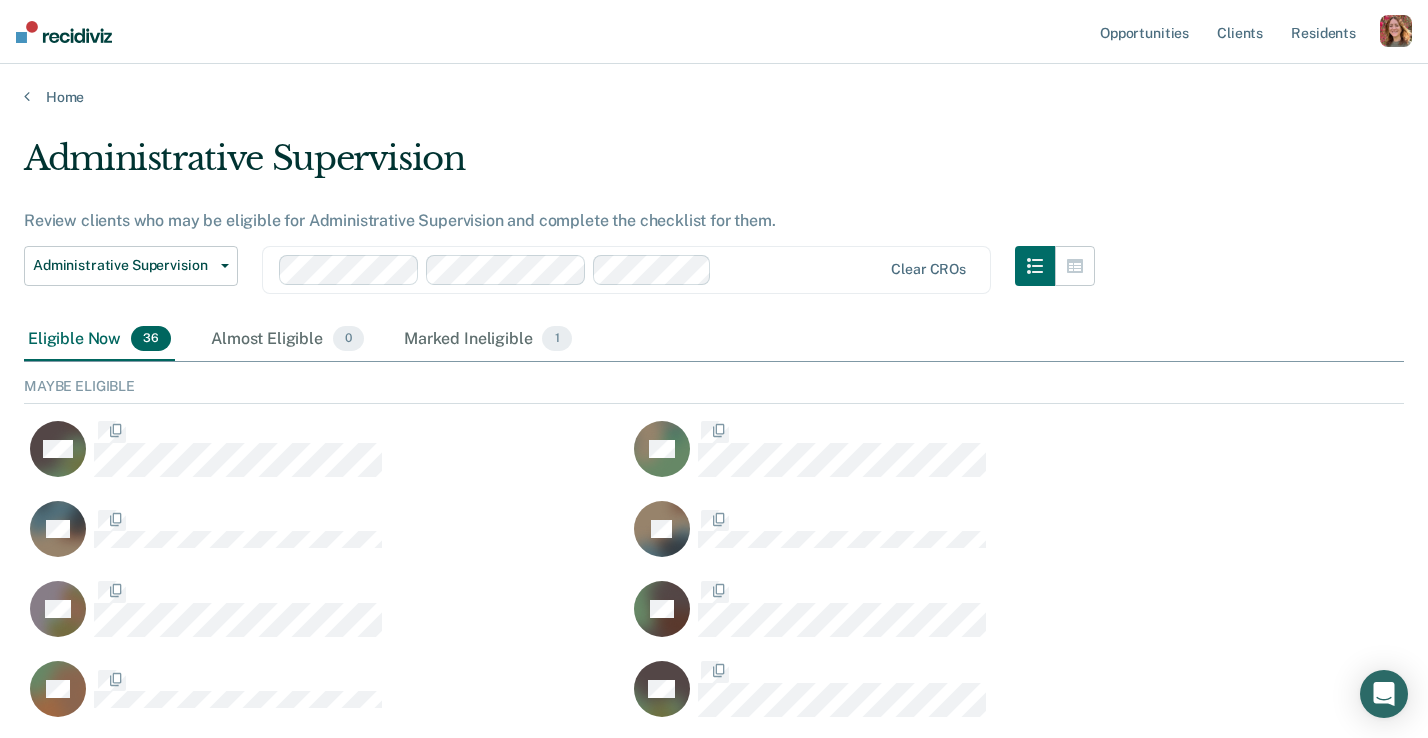 scroll, scrollTop: 1, scrollLeft: 1, axis: both 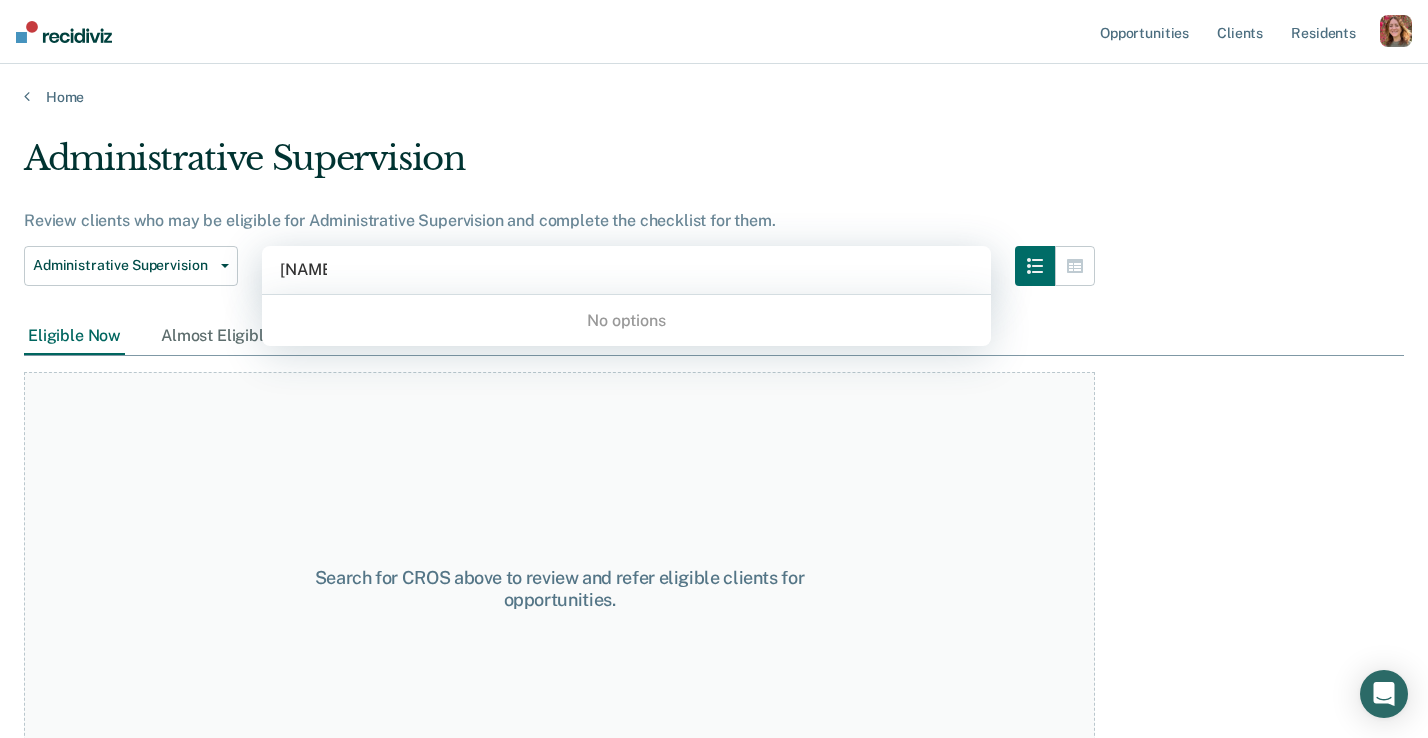 type on "[NAME]" 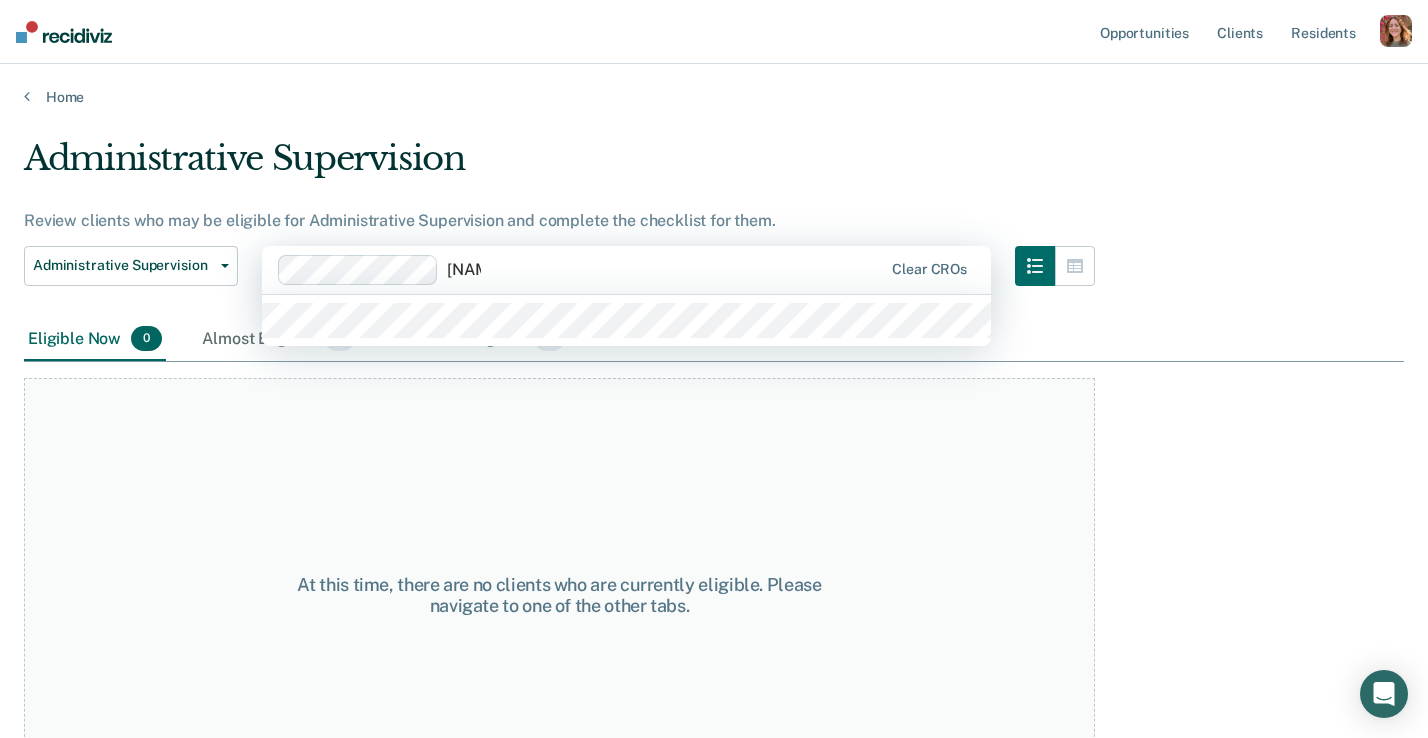 type on "[NAME]" 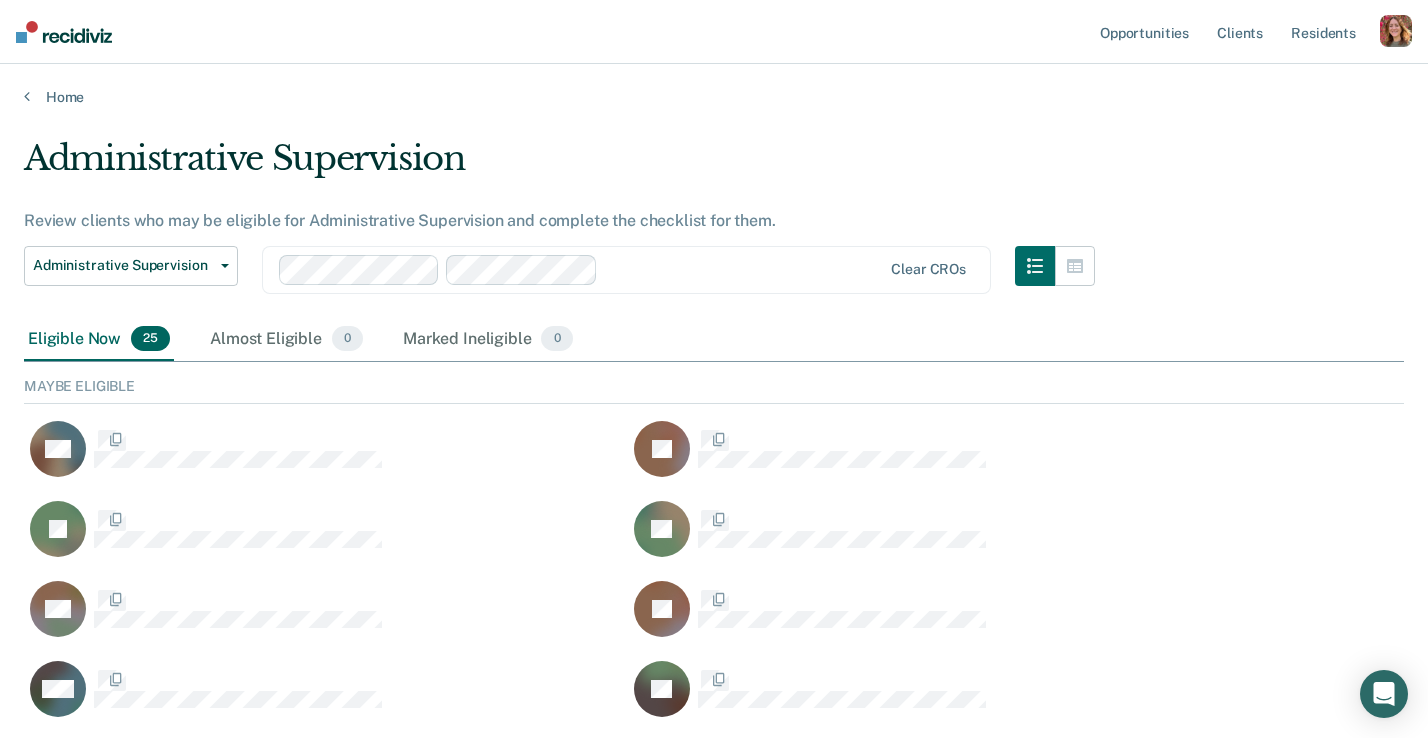 scroll, scrollTop: 1, scrollLeft: 1, axis: both 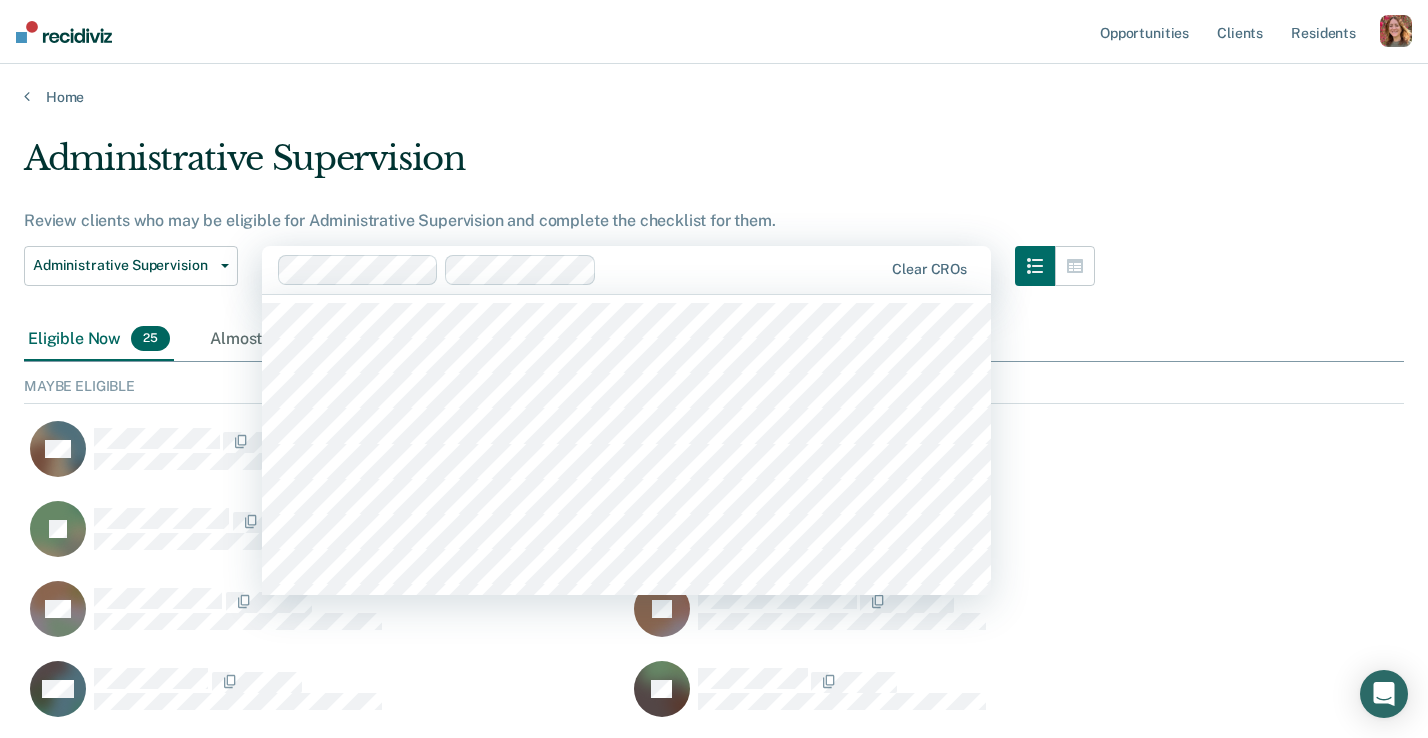 click at bounding box center [743, 269] 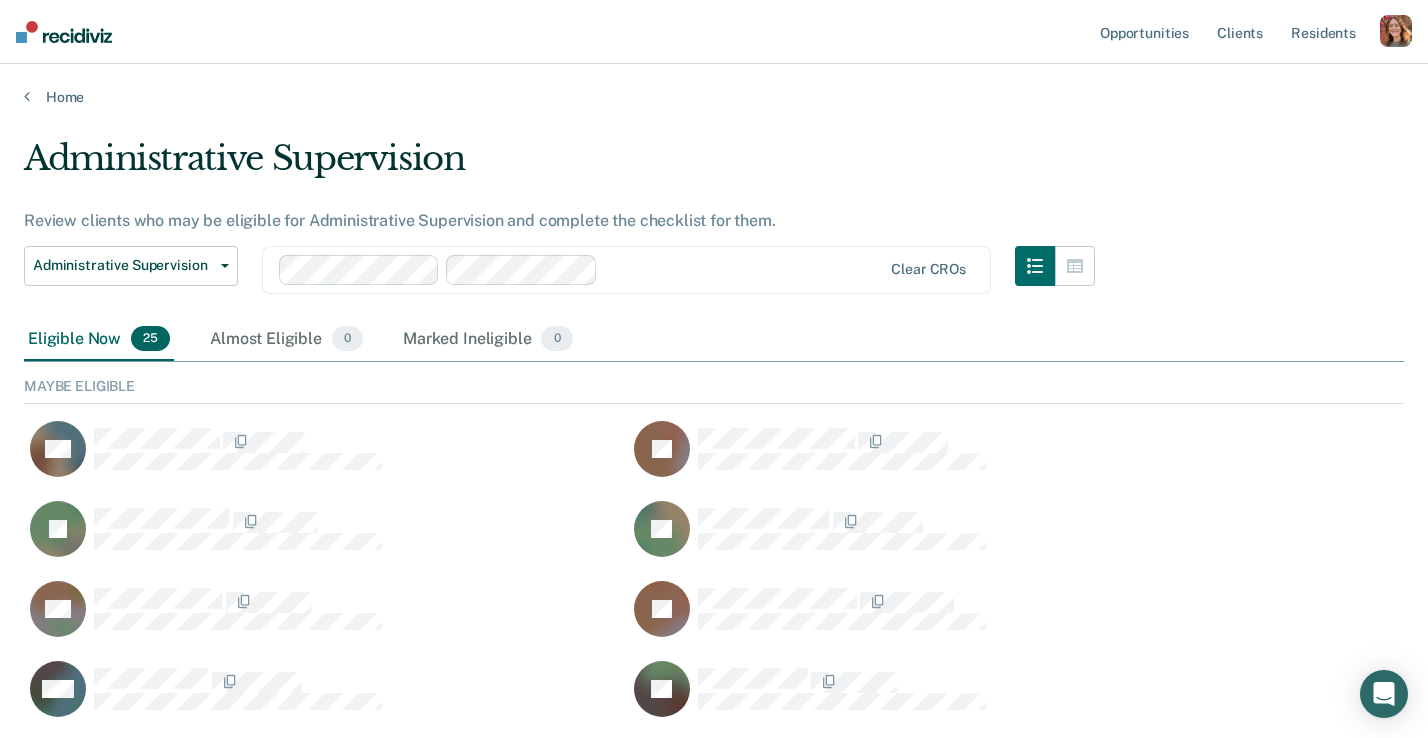 click at bounding box center [743, 269] 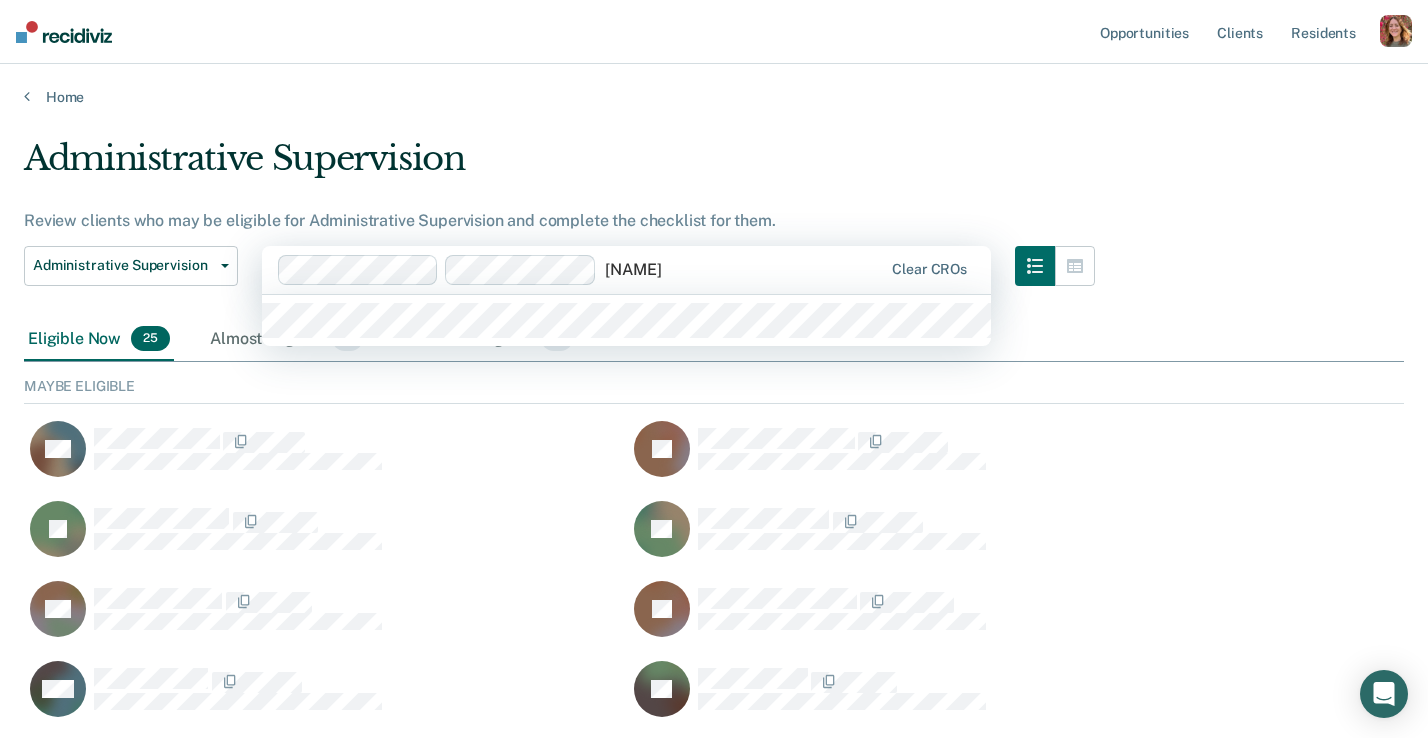 type on "[NAME] [NAME]" 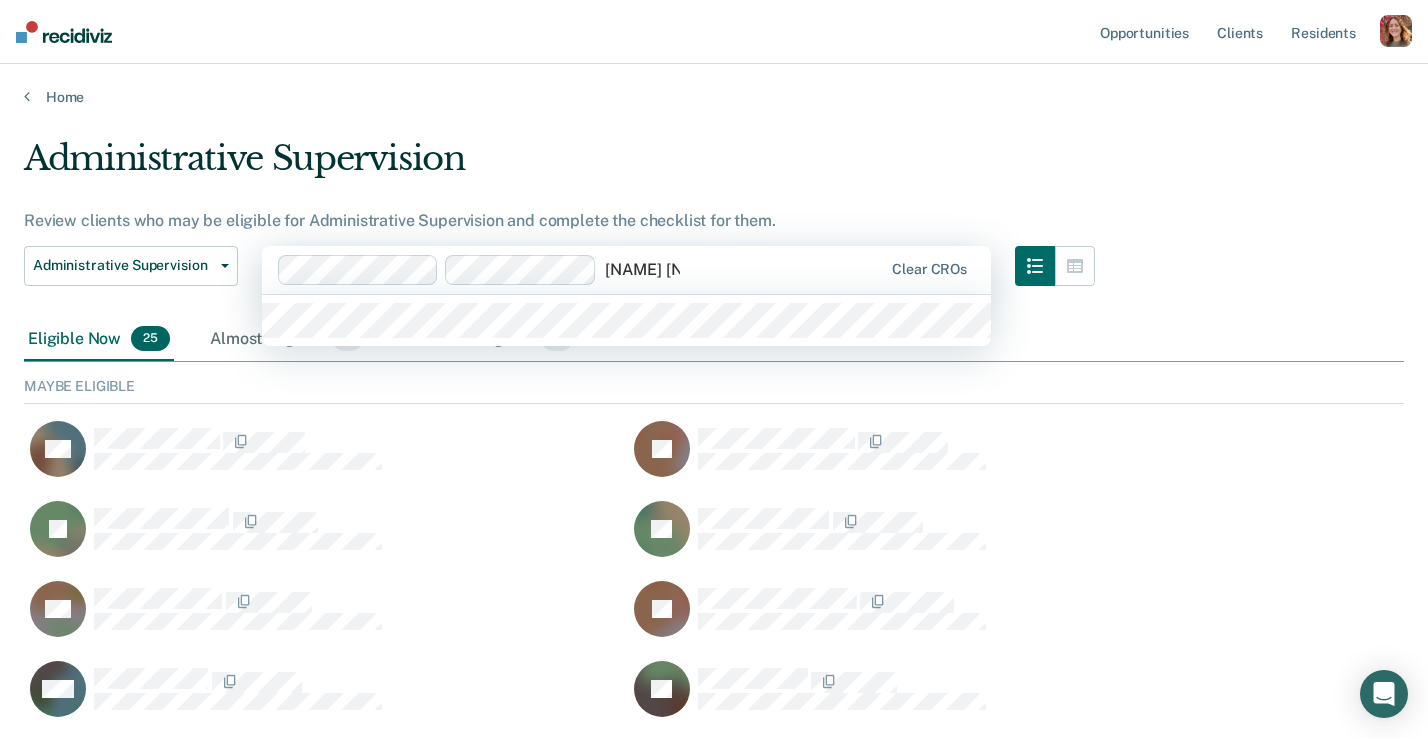 type 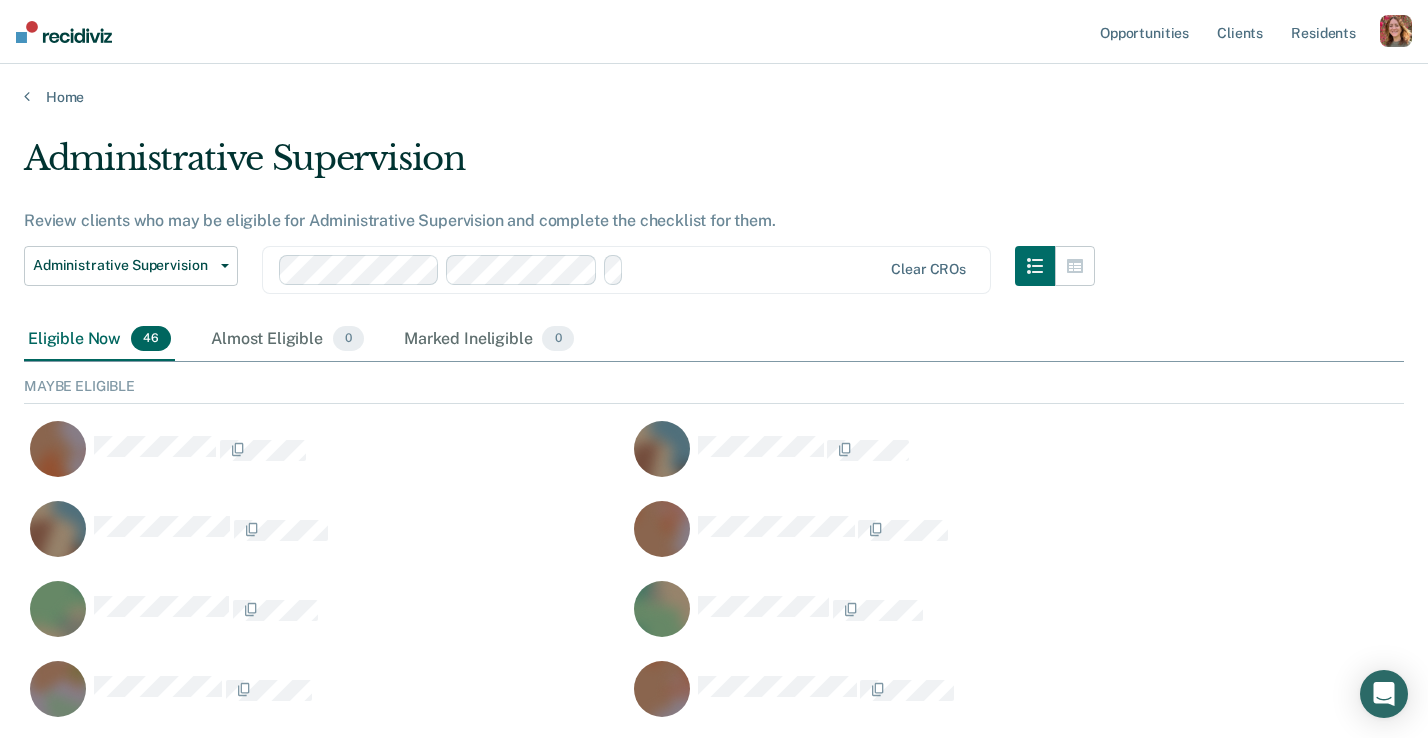 scroll, scrollTop: 1, scrollLeft: 1, axis: both 